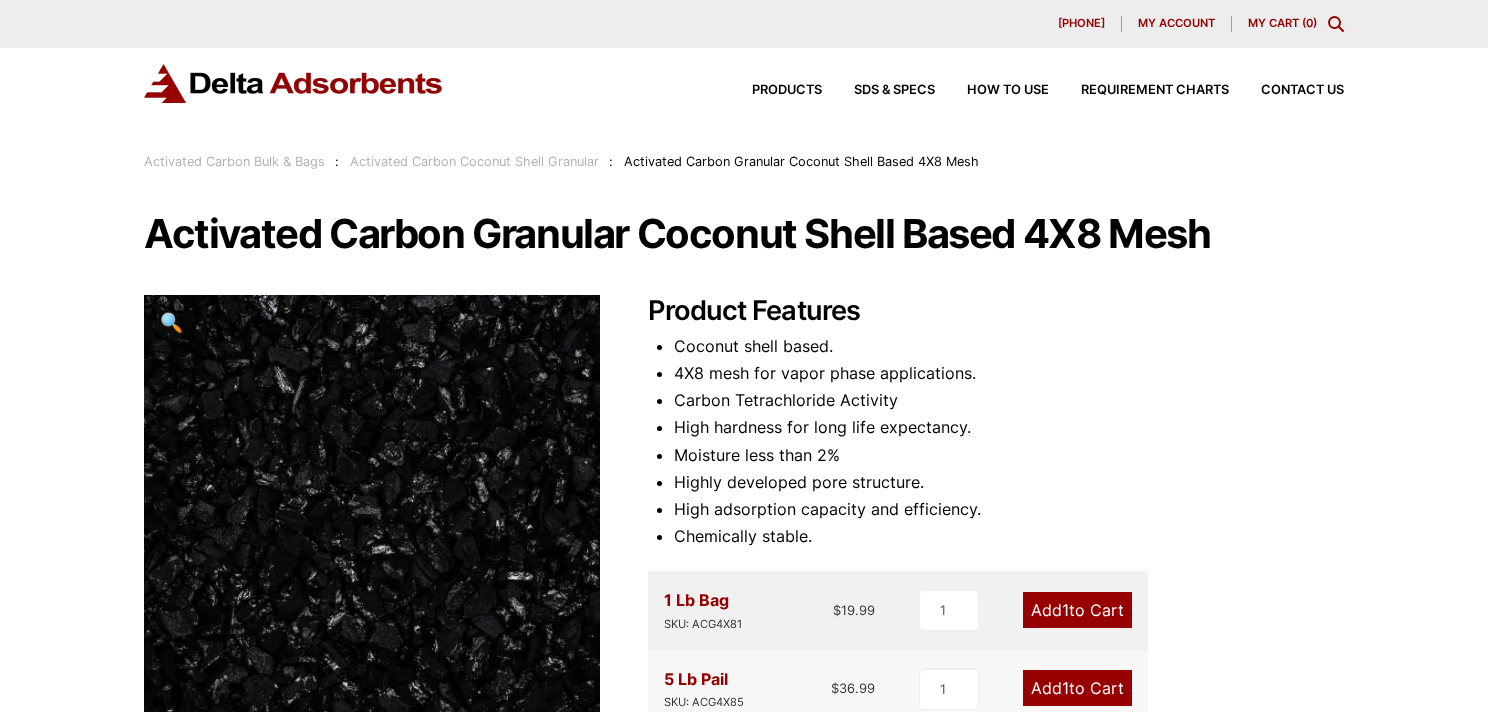 scroll, scrollTop: 0, scrollLeft: 0, axis: both 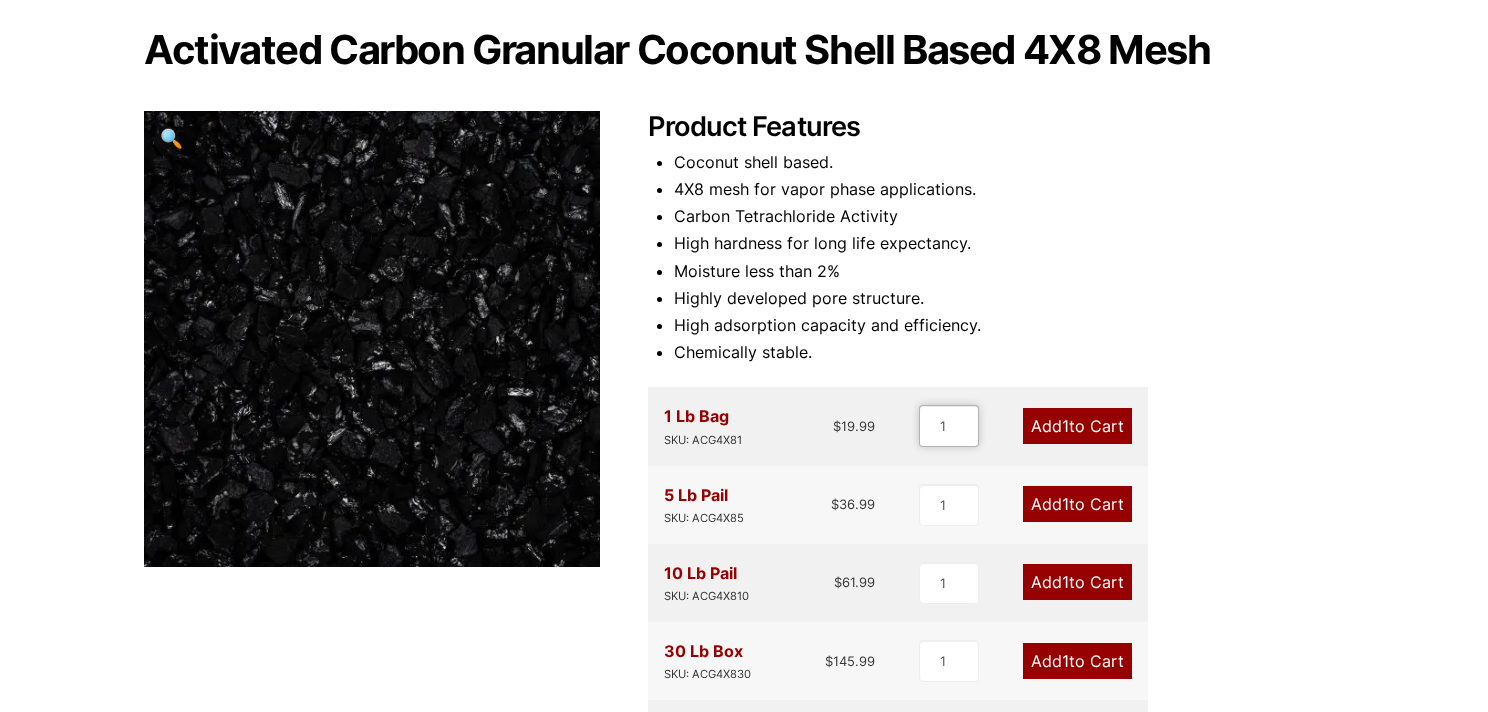 click on "1" at bounding box center (949, 426) 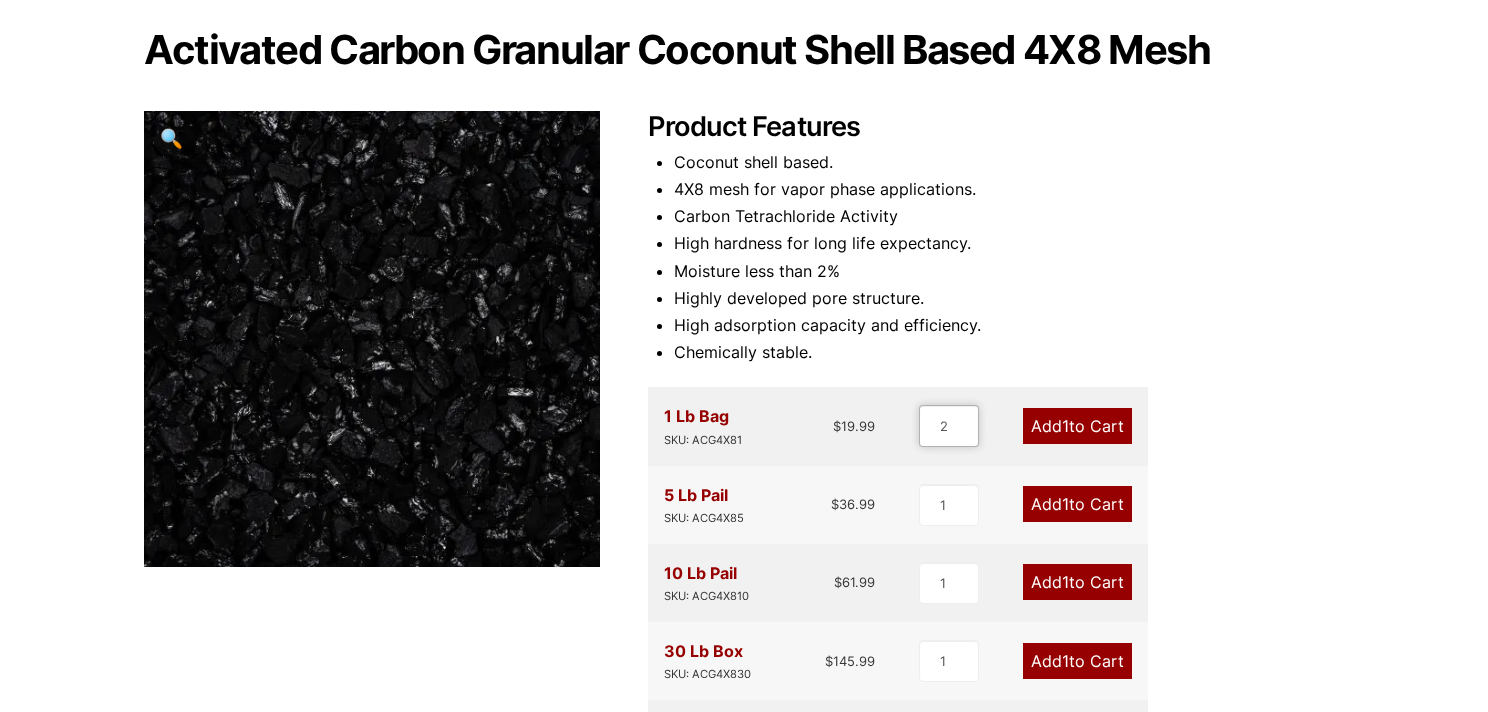 click on "2" at bounding box center [949, 426] 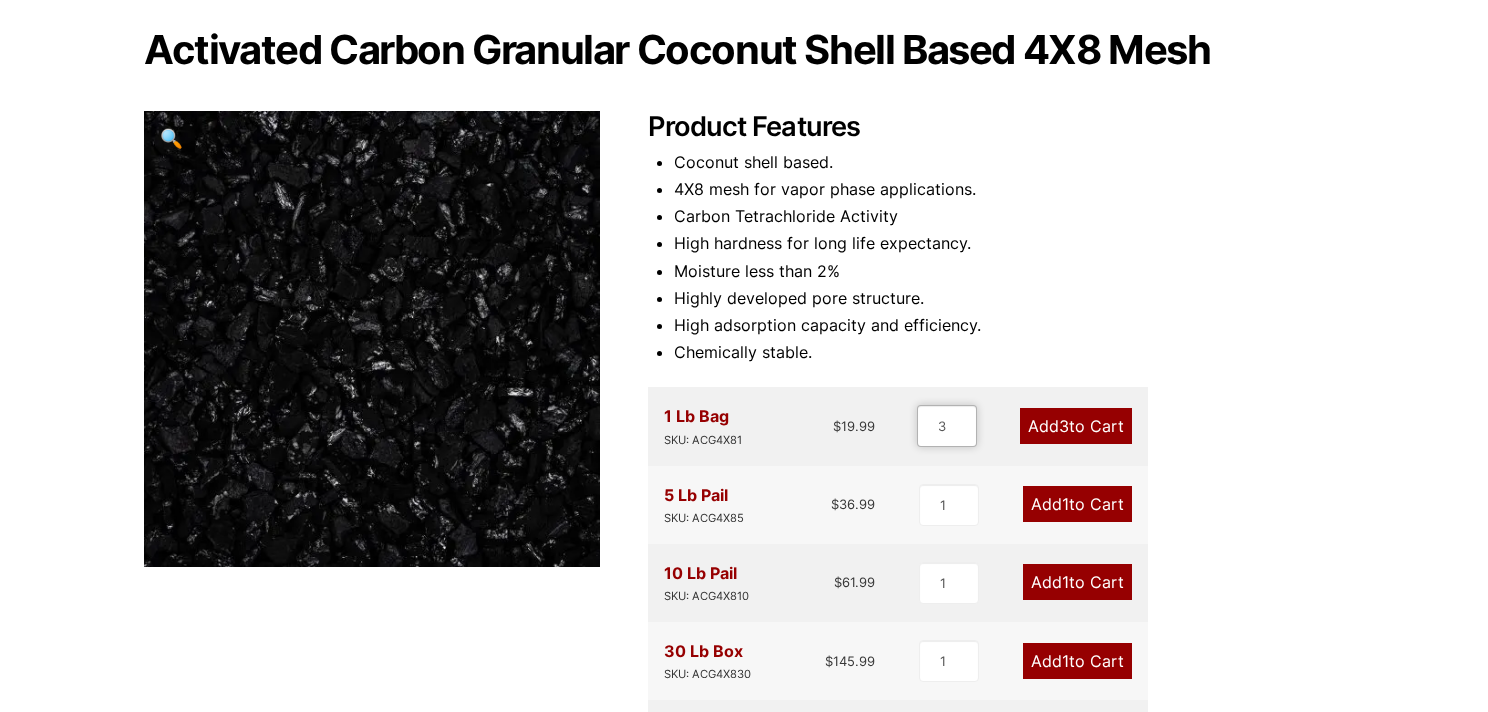 click on "3" at bounding box center (947, 426) 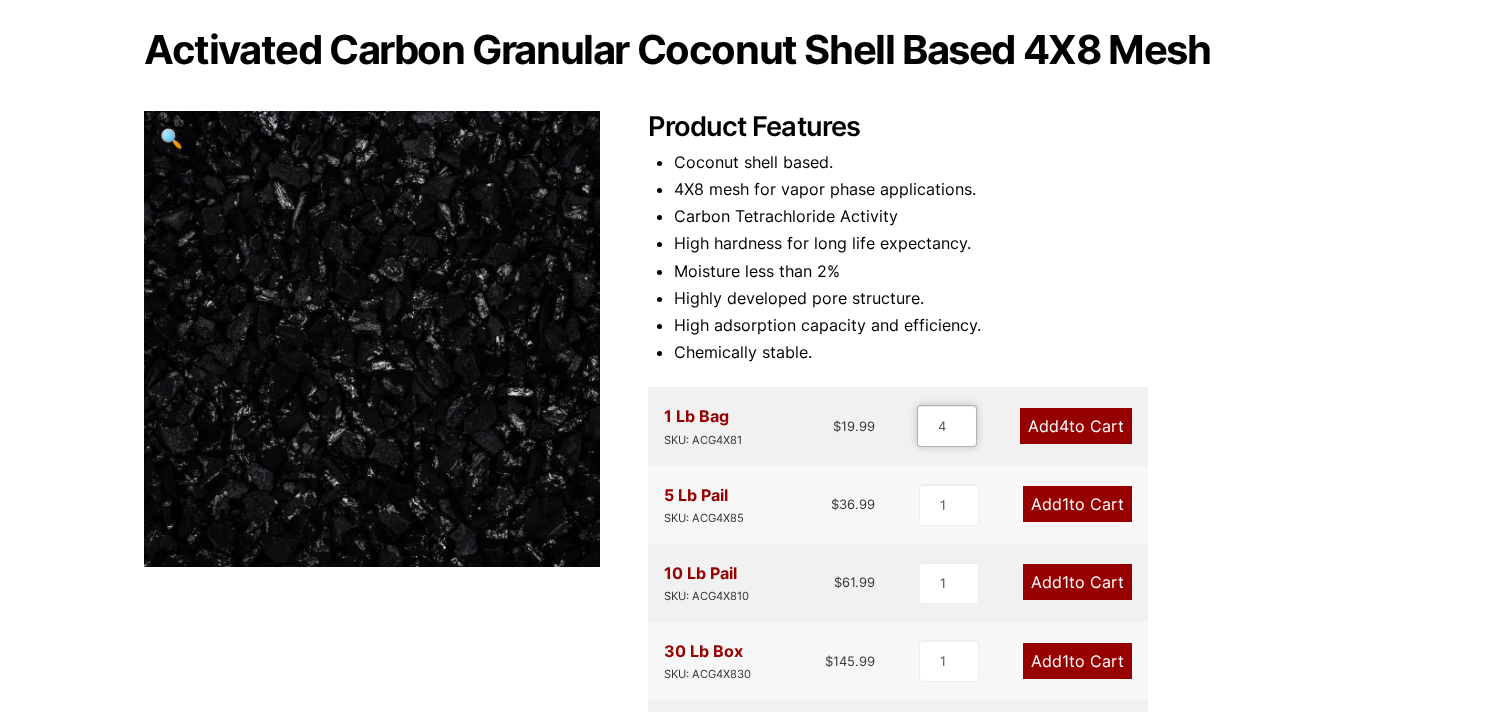 click on "4" at bounding box center [947, 426] 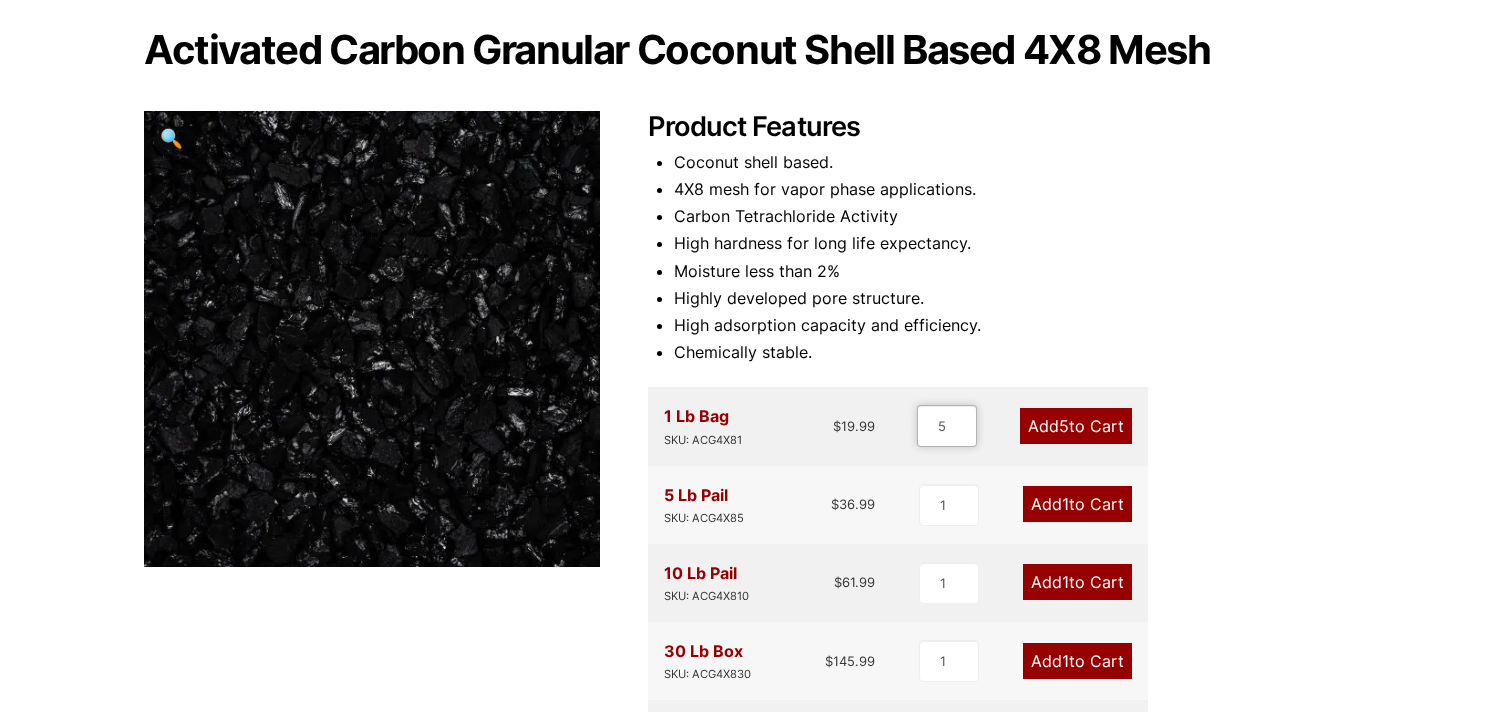 click on "5" at bounding box center (947, 426) 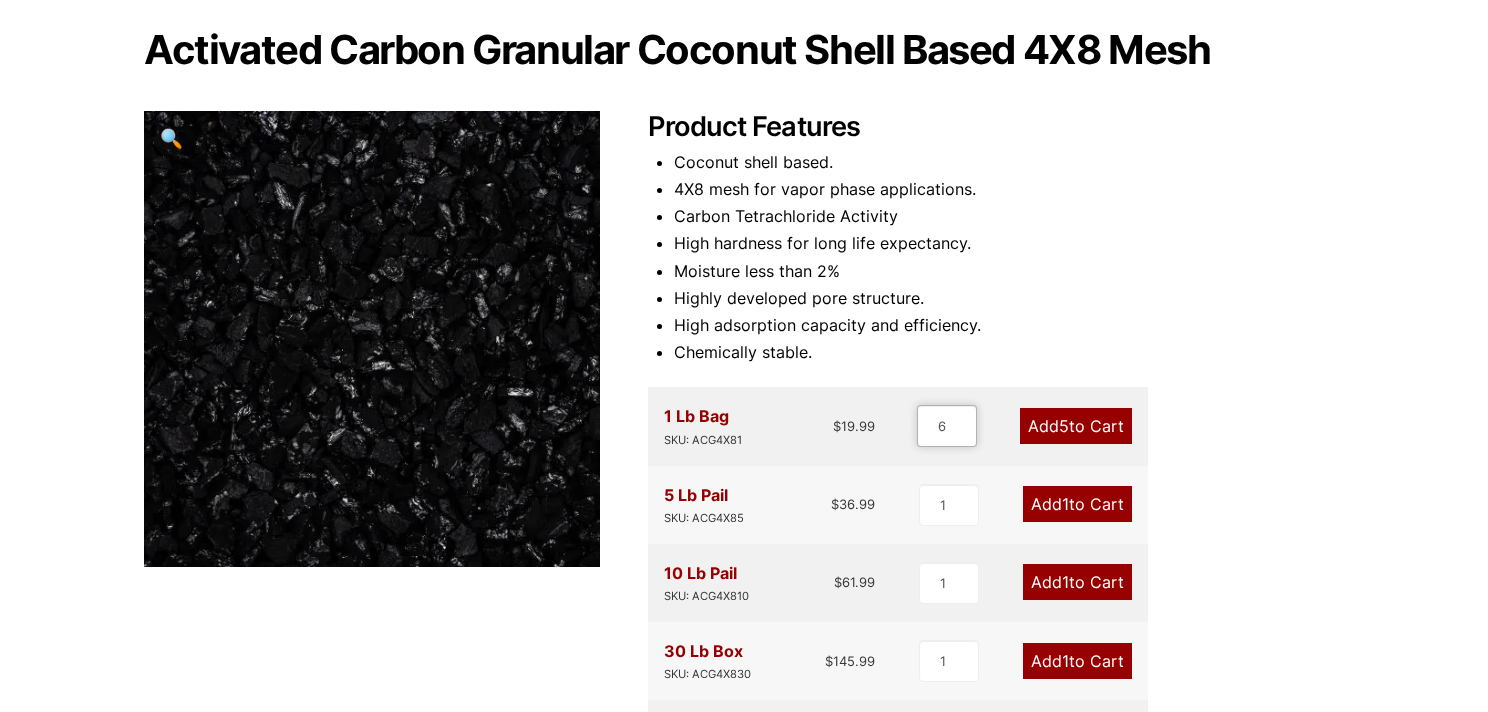 click on "6" at bounding box center [947, 426] 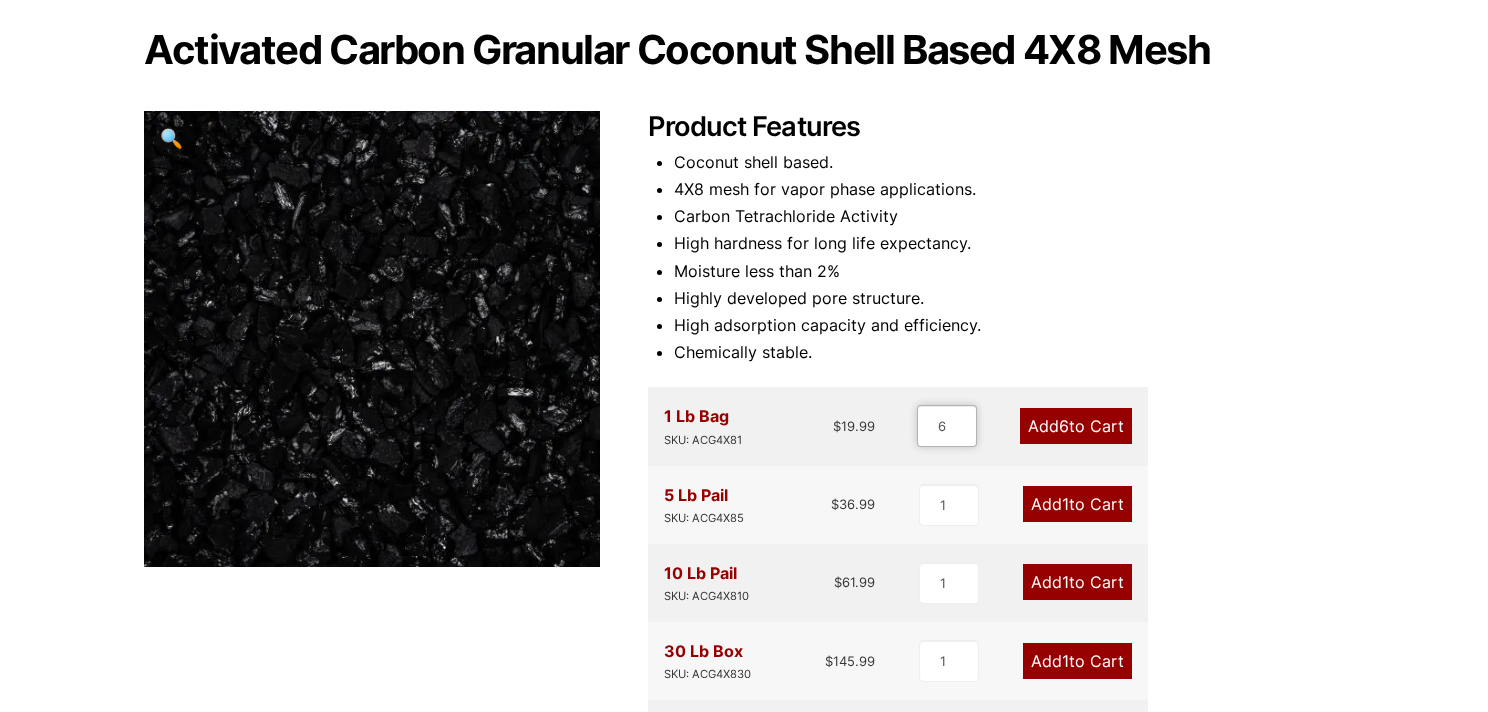 click on "6" at bounding box center [947, 426] 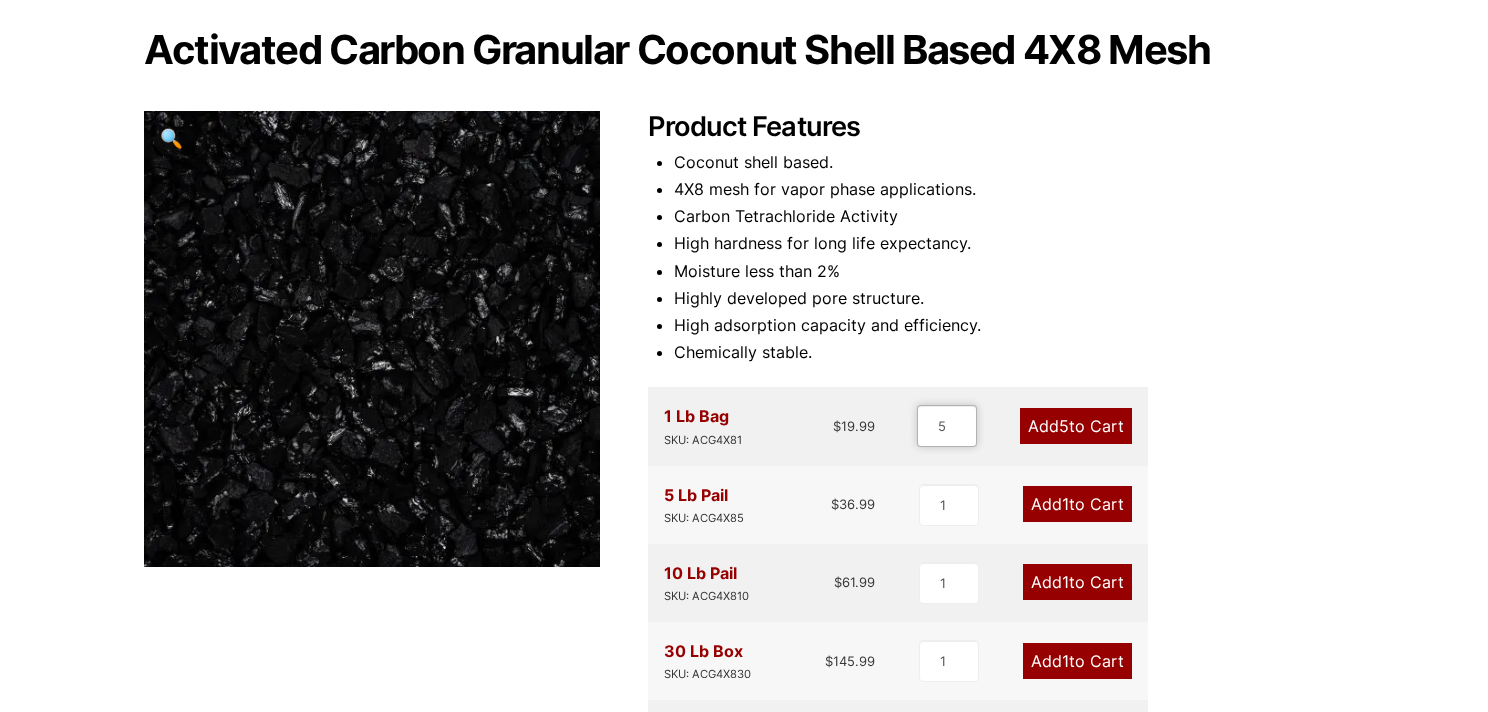 click on "5" at bounding box center (947, 426) 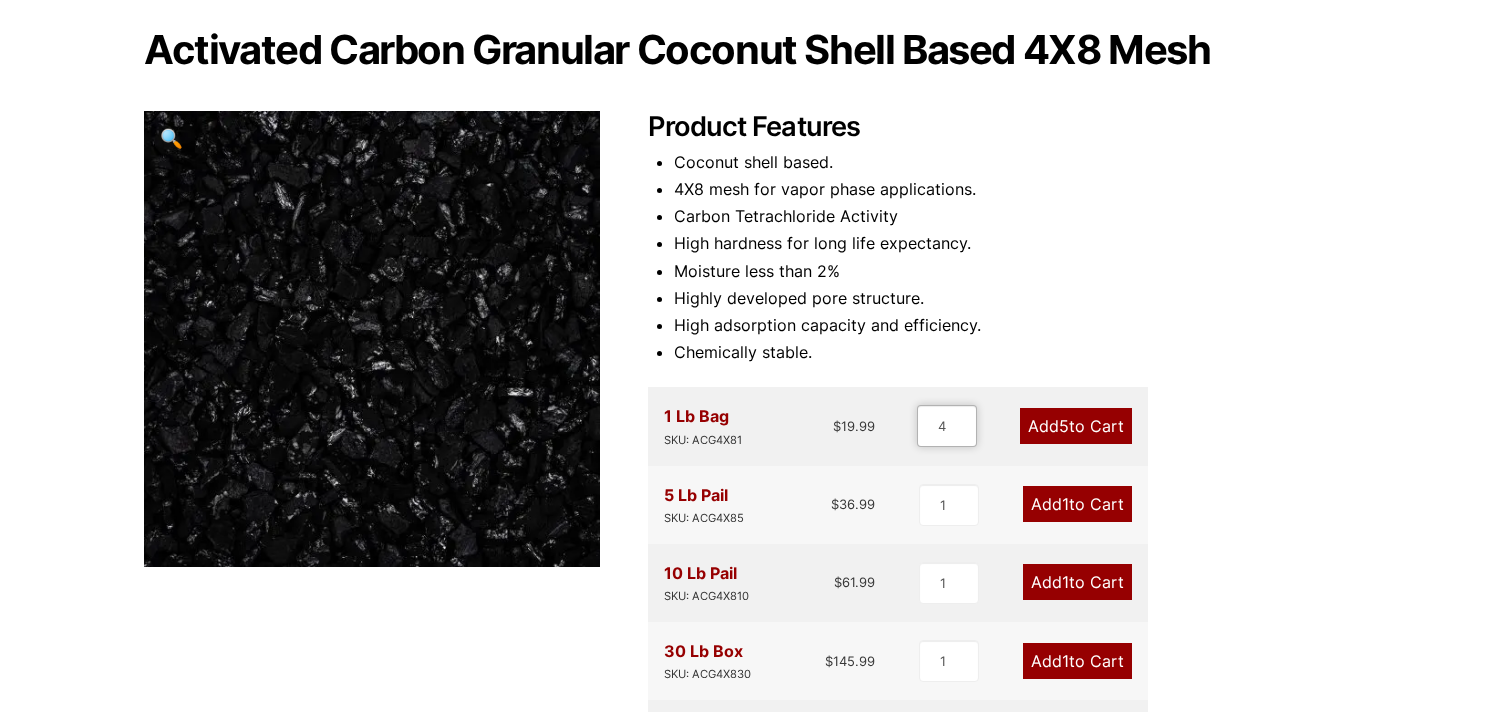 type on "4" 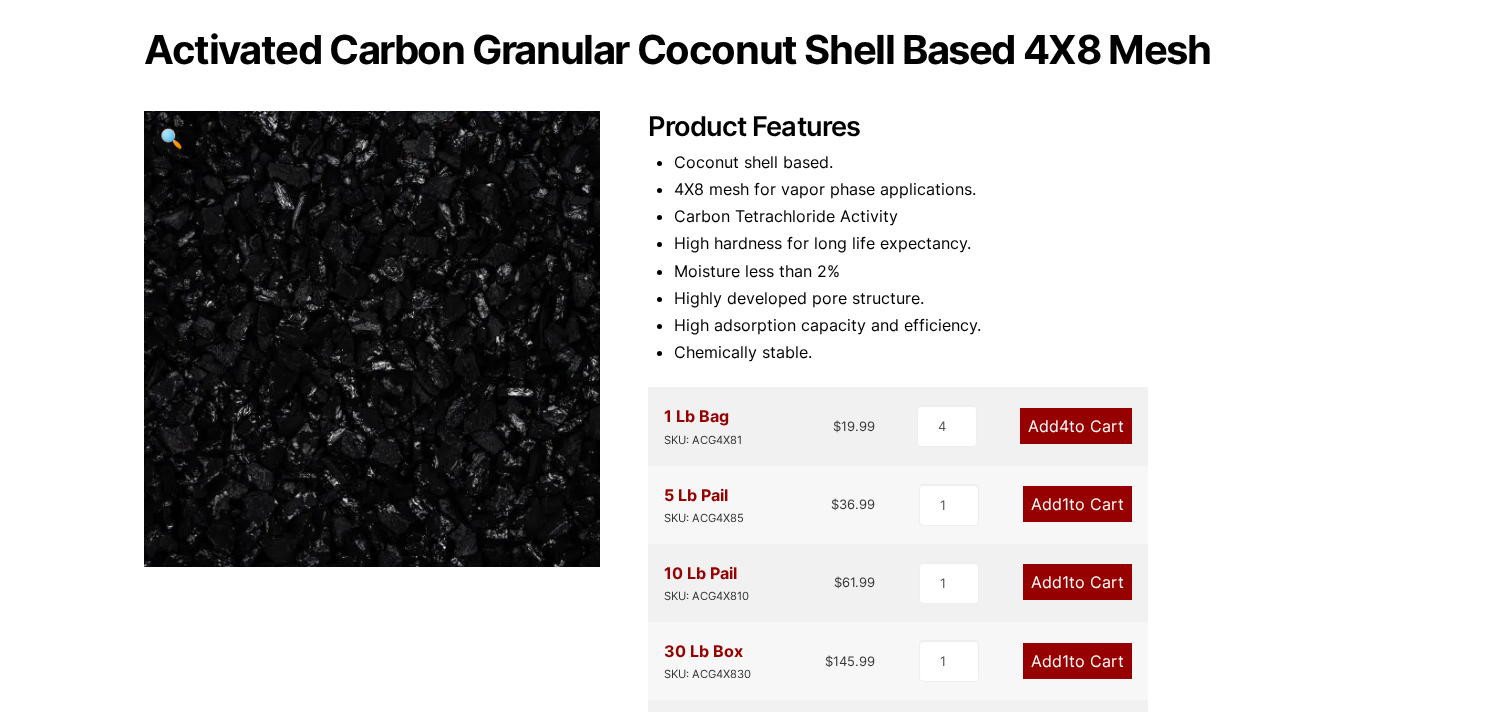 click on "Add  4  to Cart" at bounding box center (1076, 426) 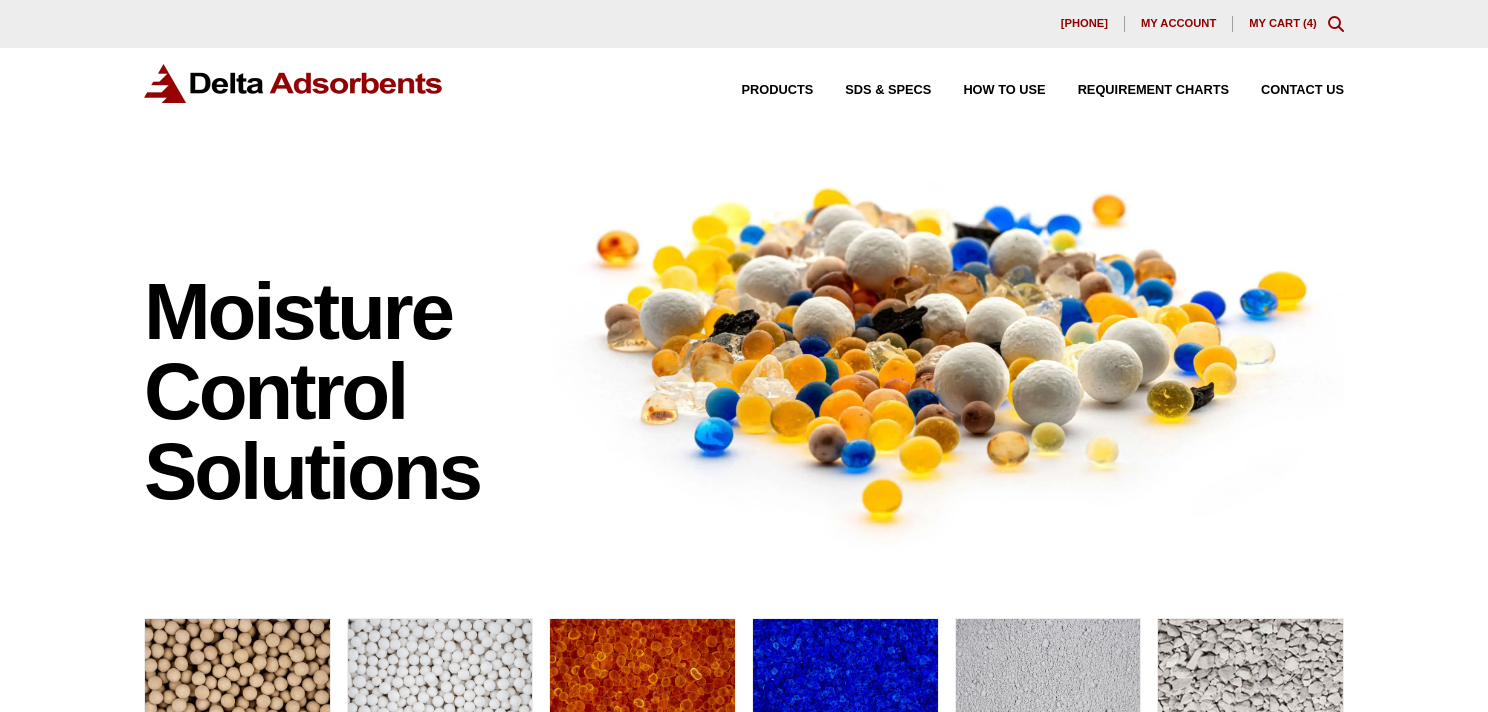 scroll, scrollTop: 0, scrollLeft: 0, axis: both 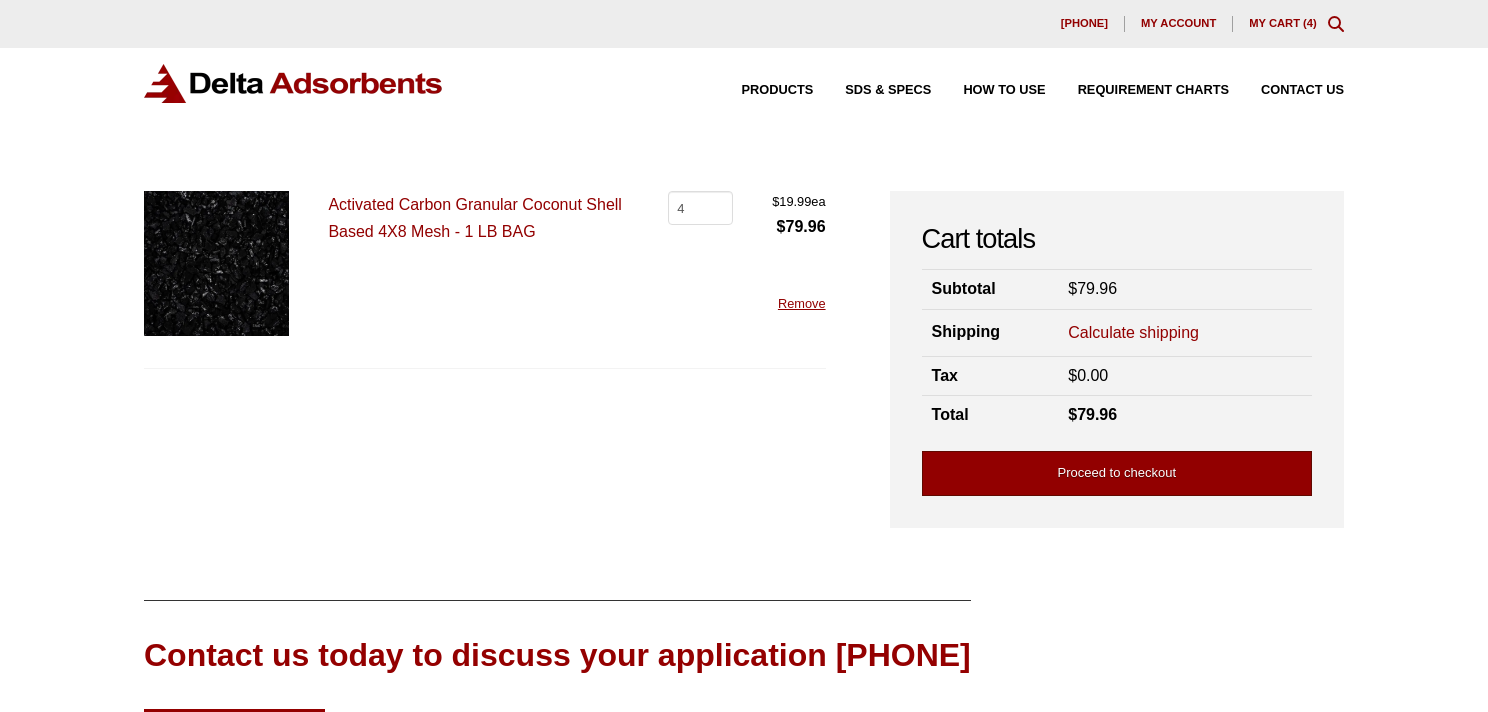 click on "Proceed to checkout" at bounding box center (1117, 473) 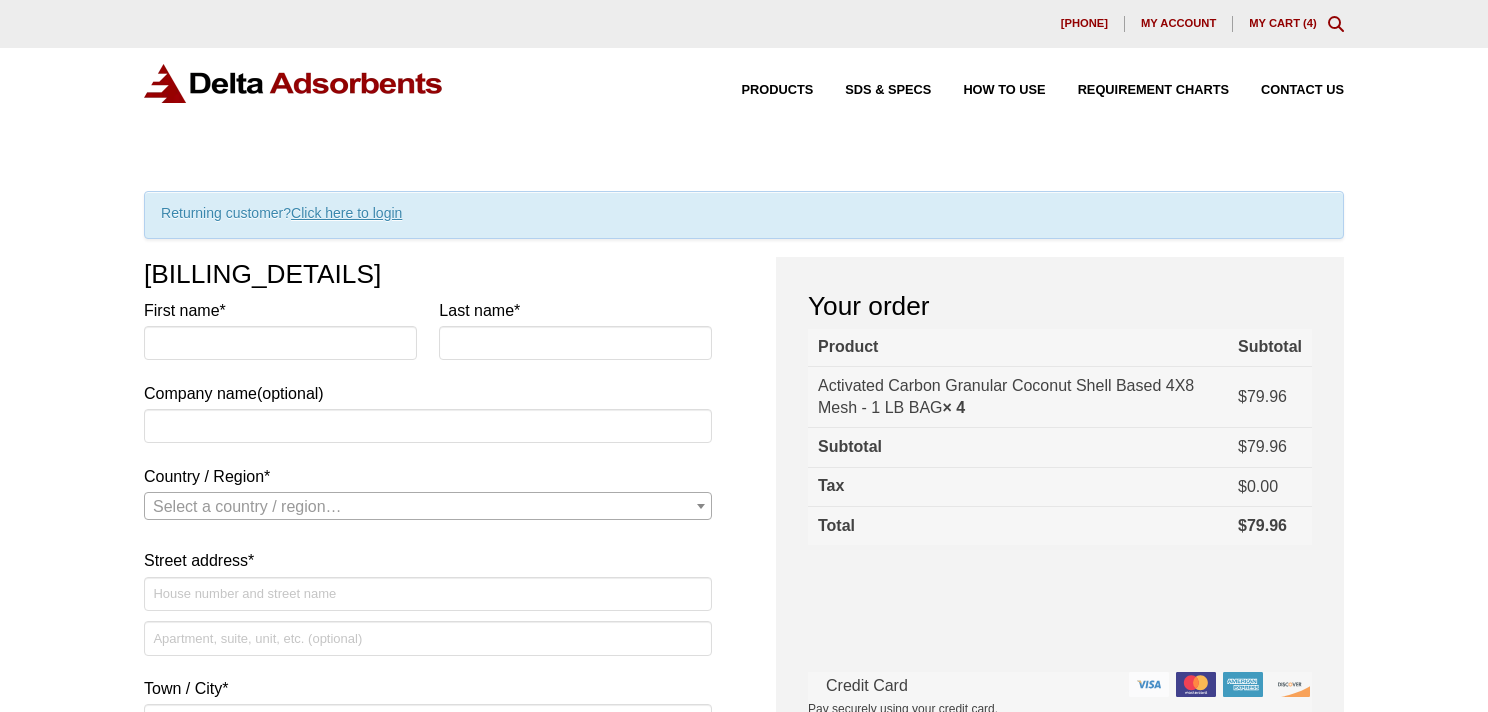 scroll, scrollTop: 0, scrollLeft: 0, axis: both 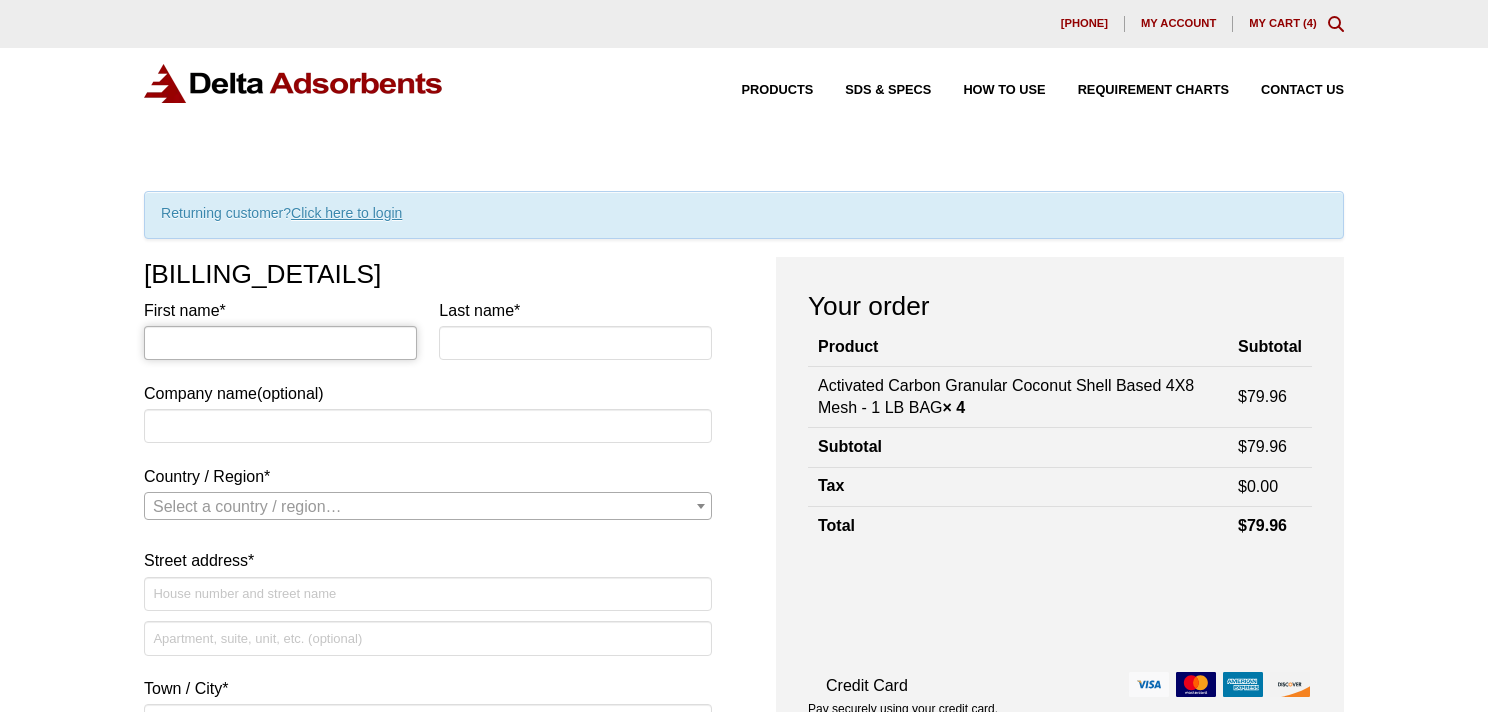 click on "First name  *" at bounding box center (280, 343) 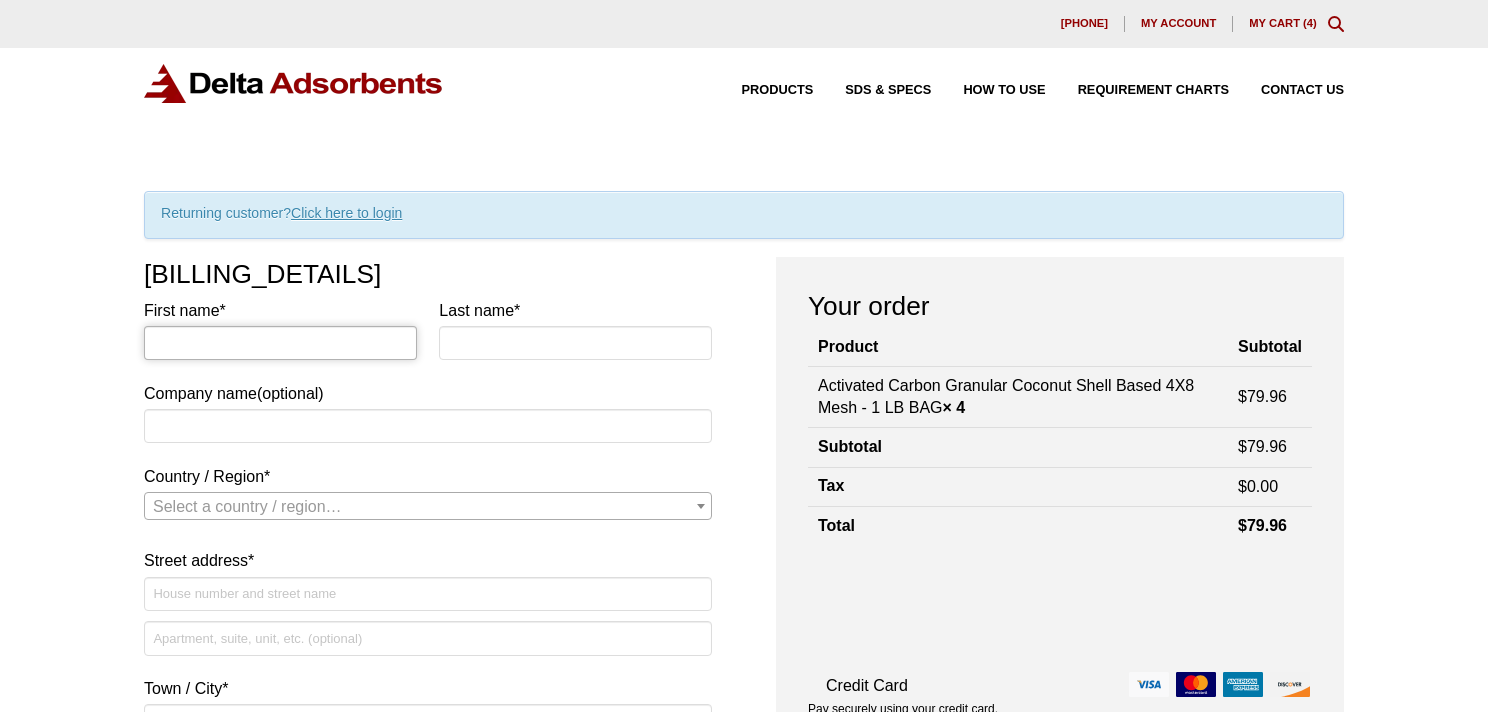 type on "Dashia" 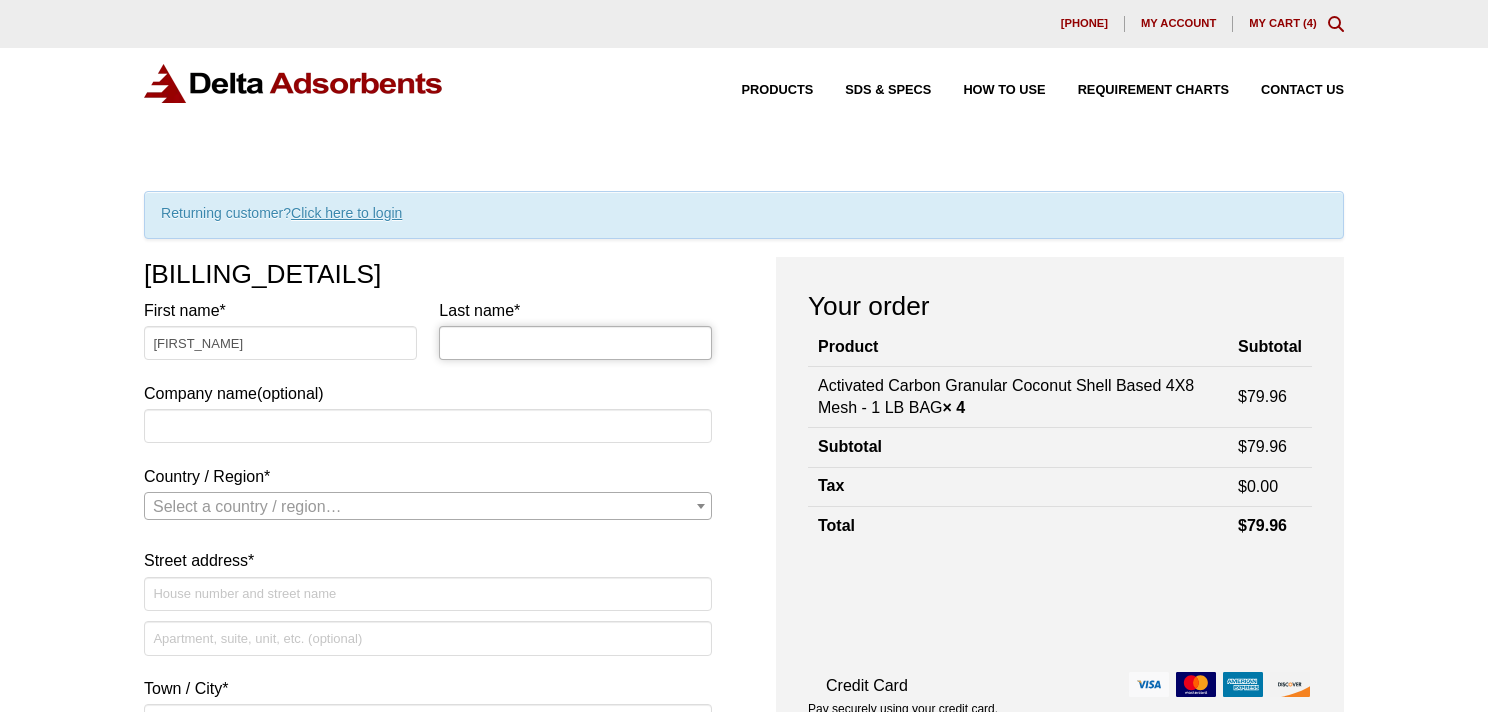 type on "Fontleroy" 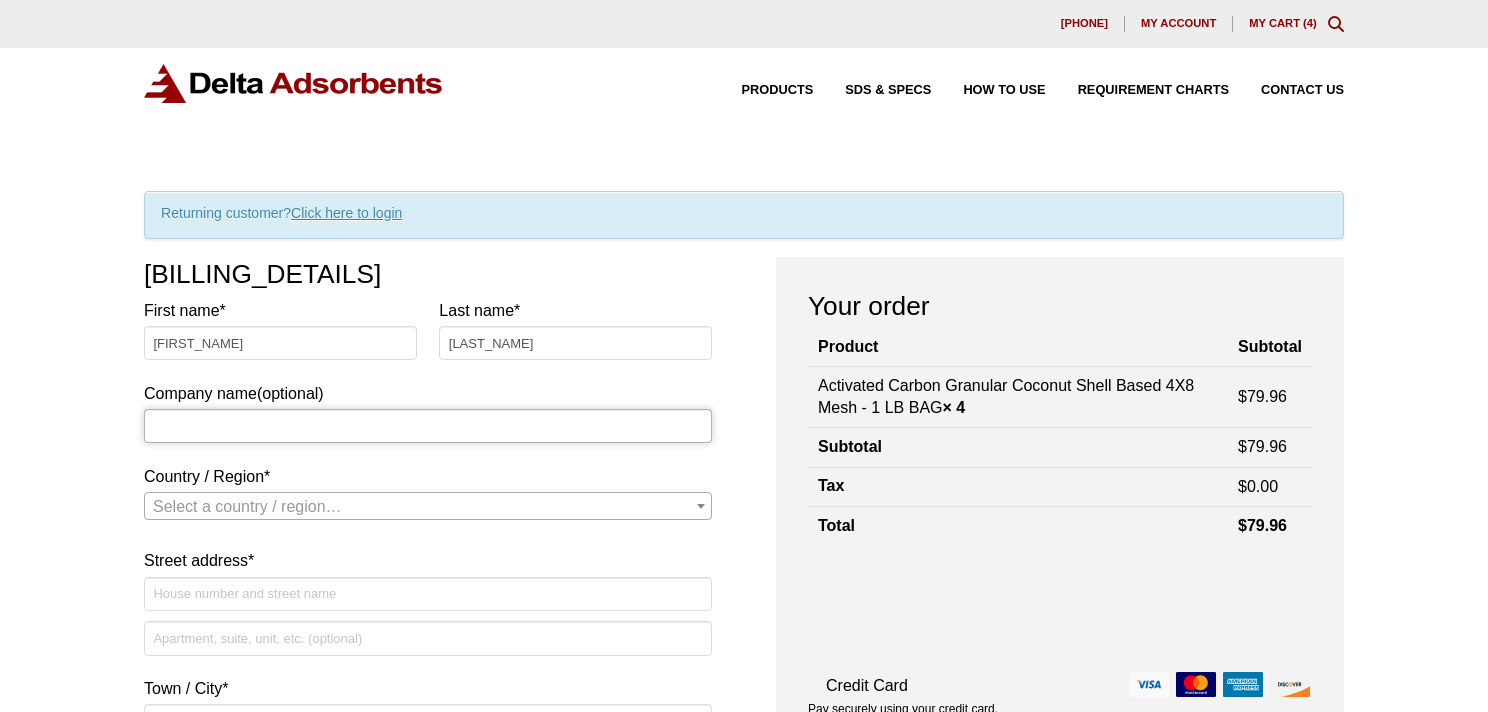 type on "Grovemade" 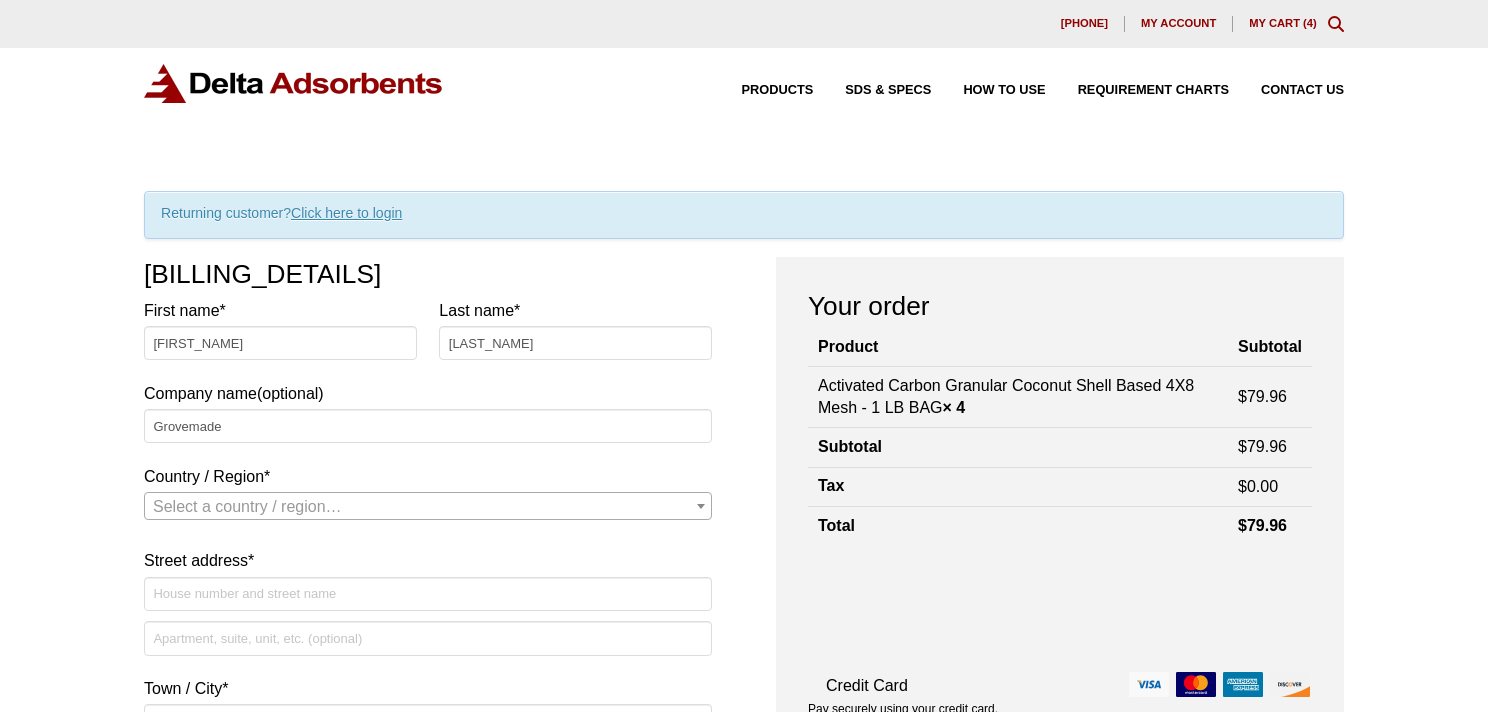 select on "US" 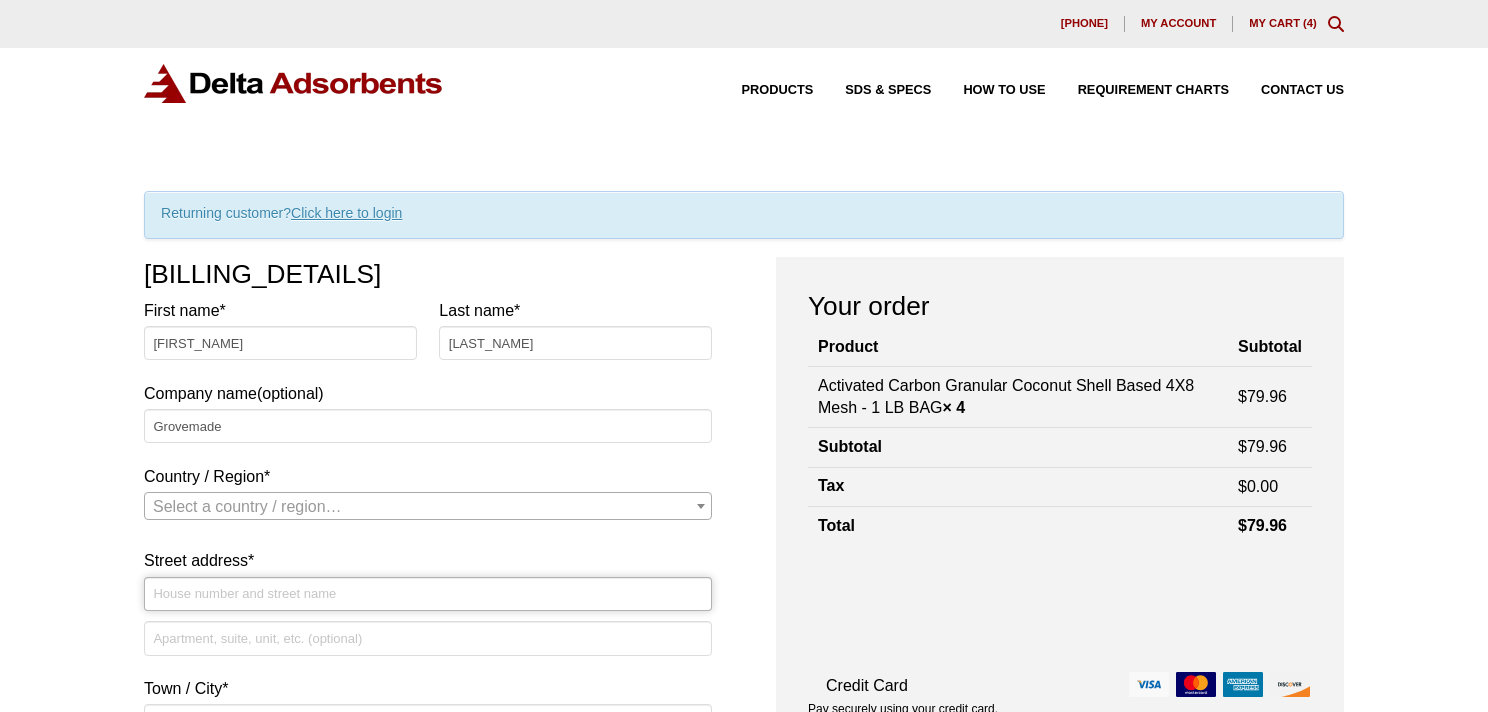 type on "6524 N Albina Ave" 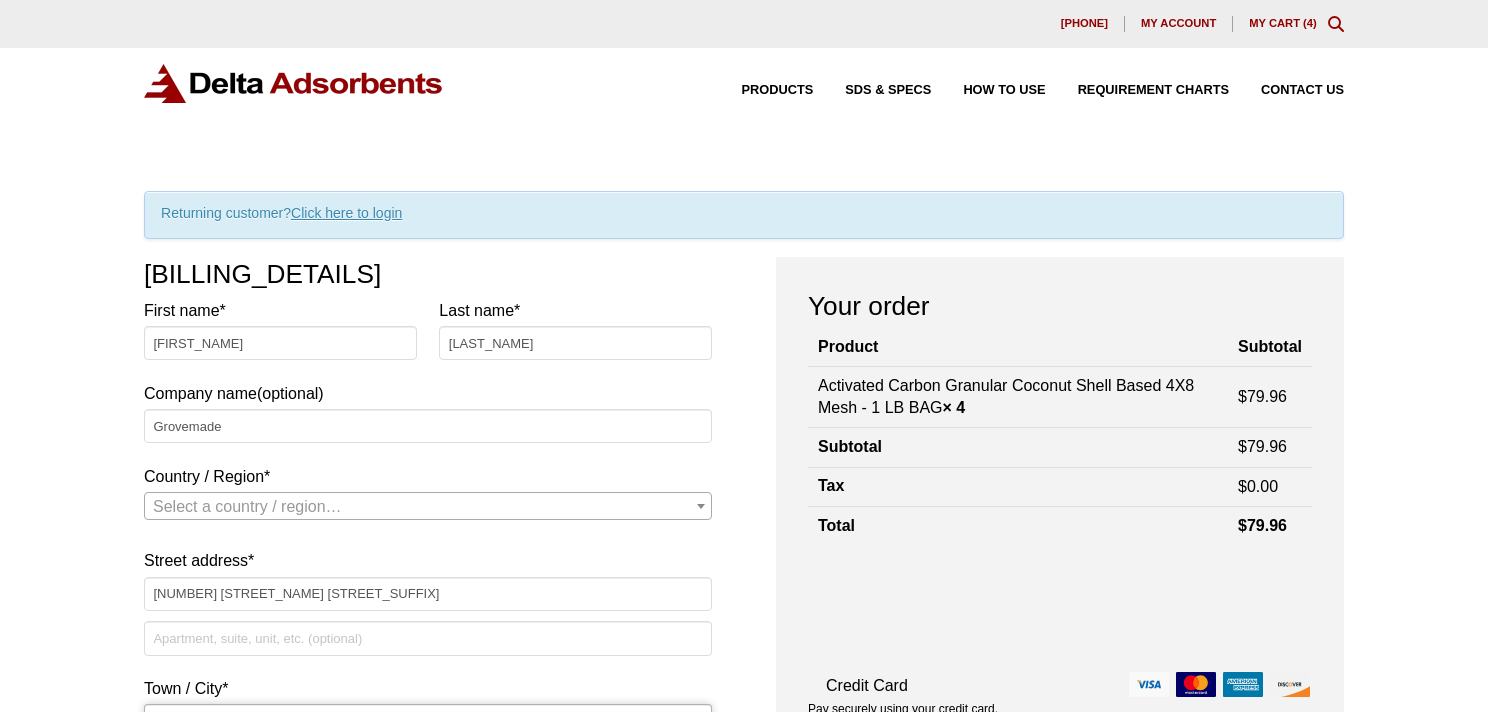 type on "Portland" 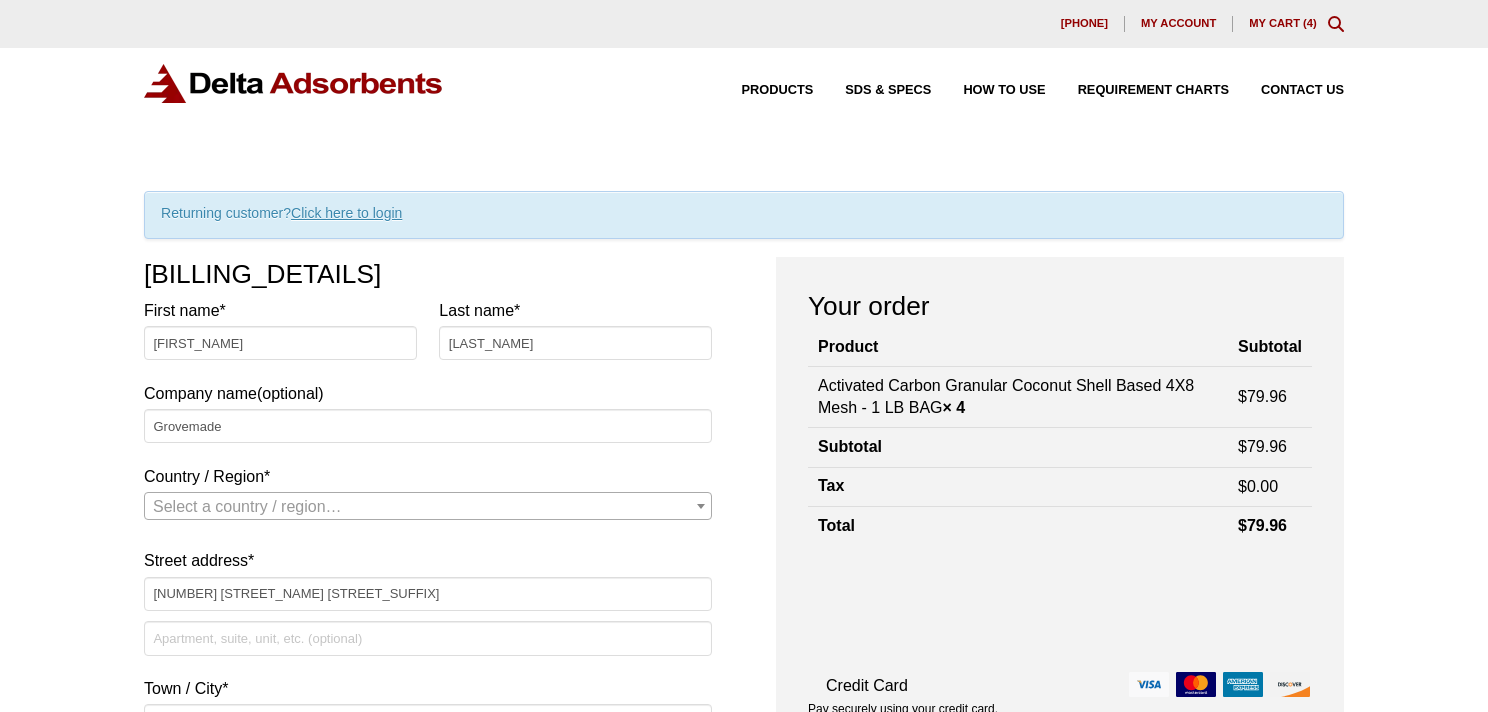 type on "97217-1822" 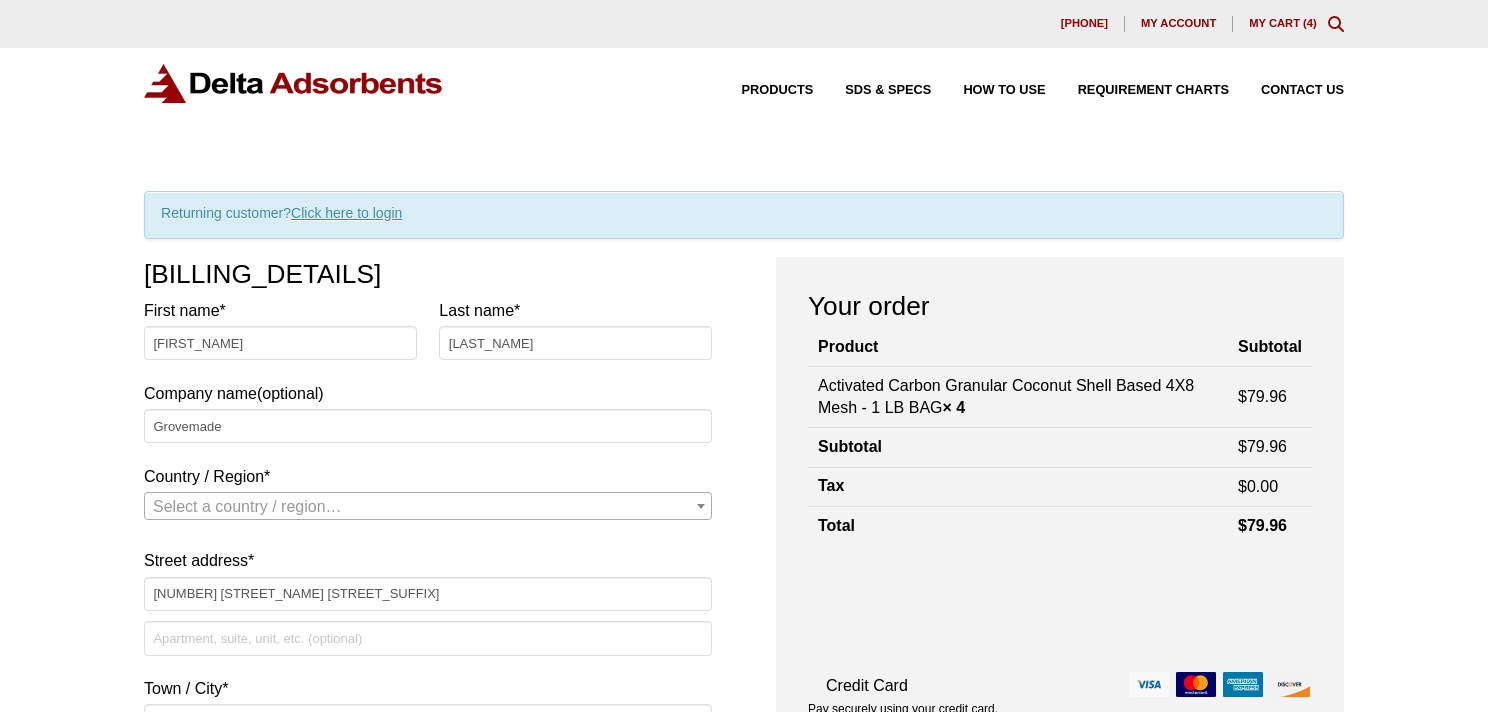 type on "9712066606" 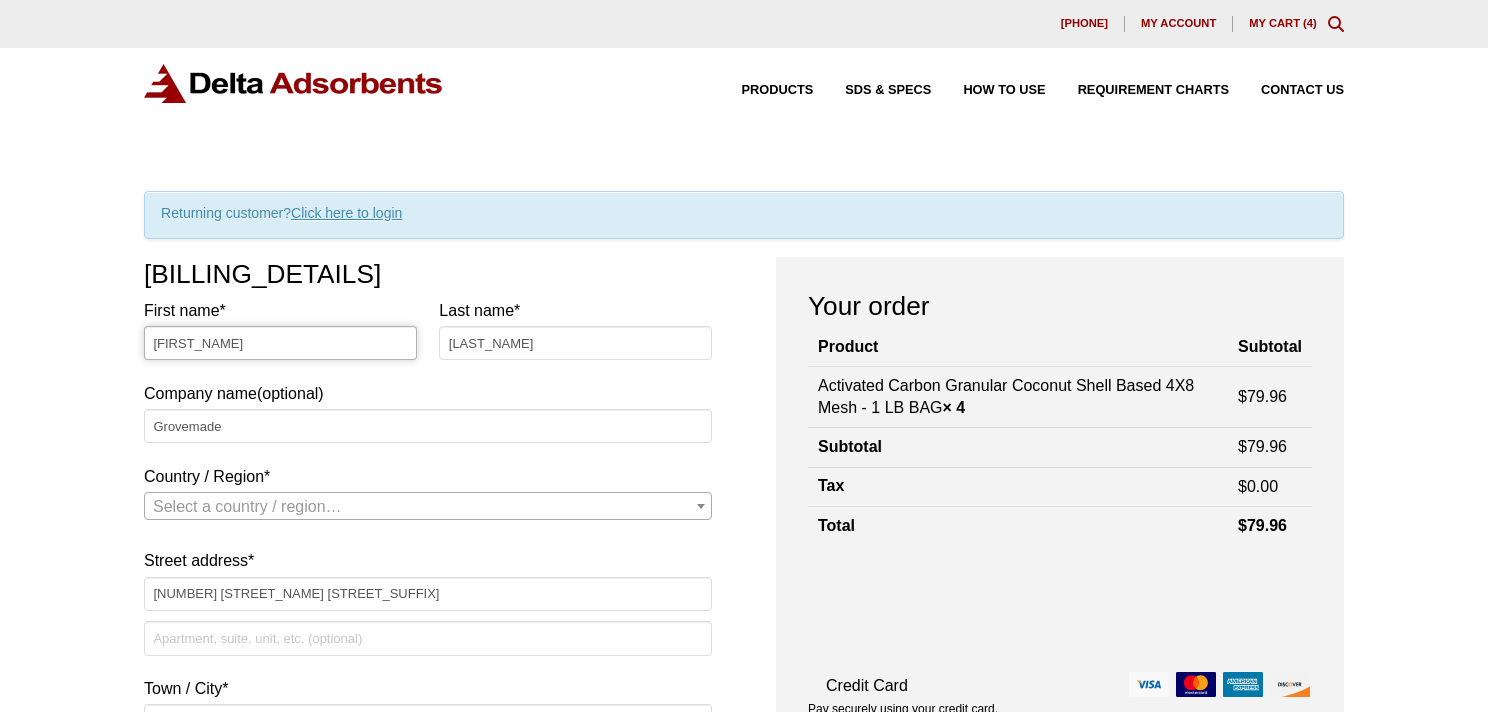 select on "US" 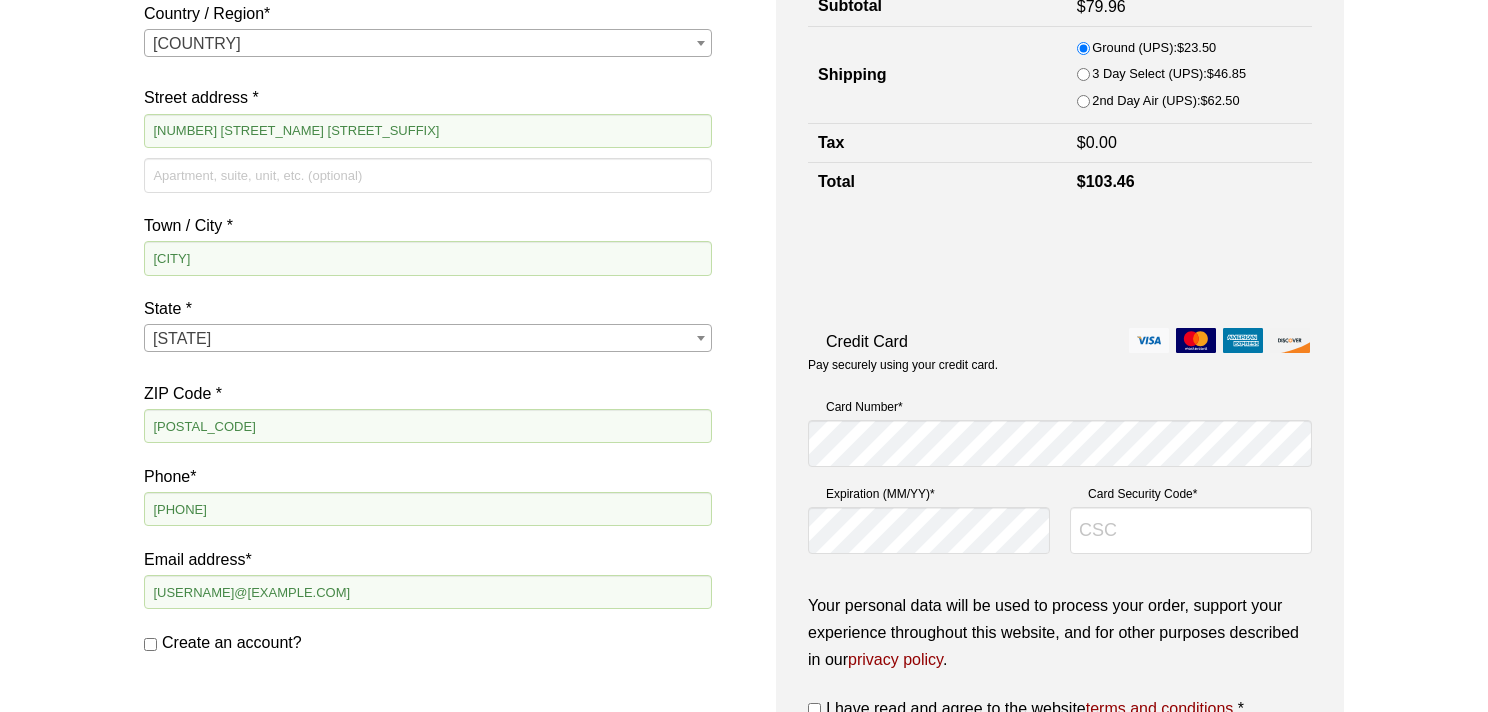 scroll, scrollTop: 448, scrollLeft: 0, axis: vertical 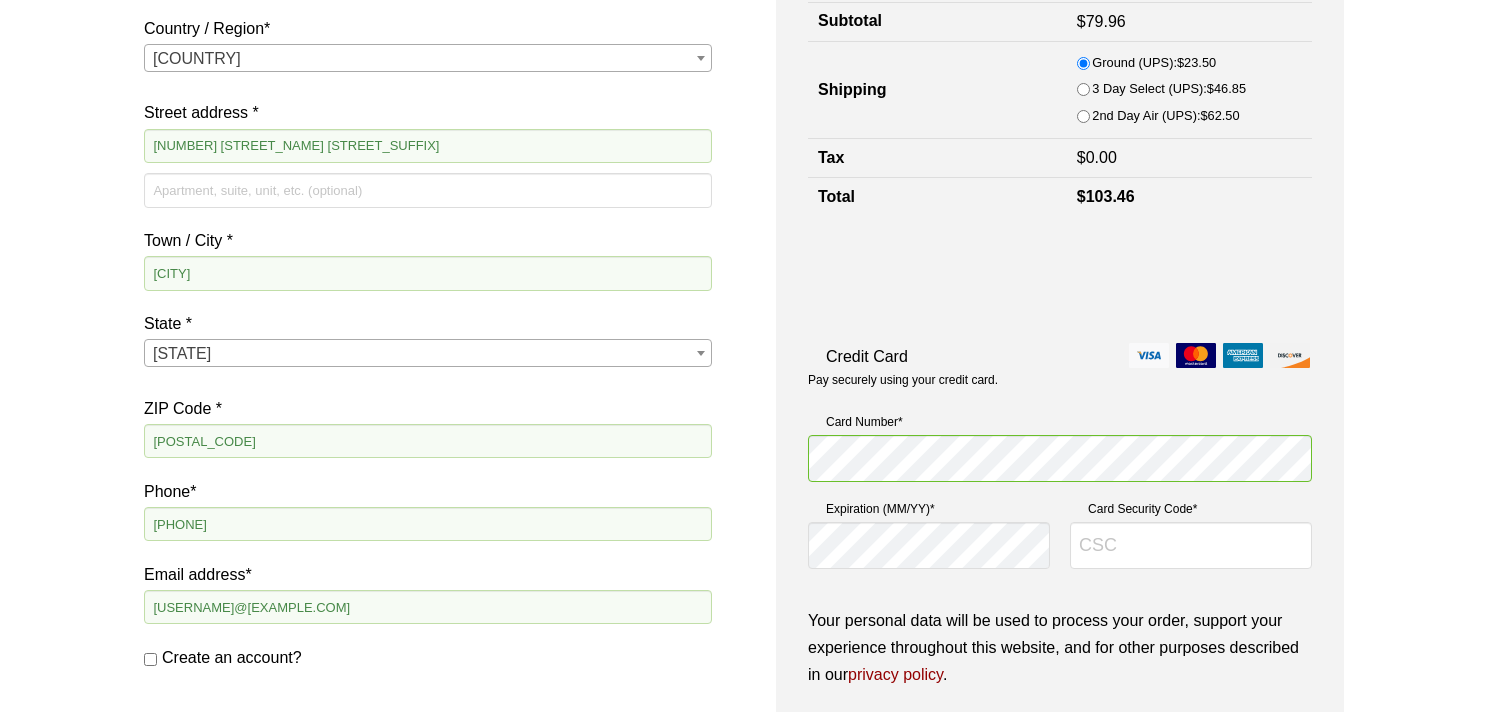 click on "Card Number  *" at bounding box center [1060, 422] 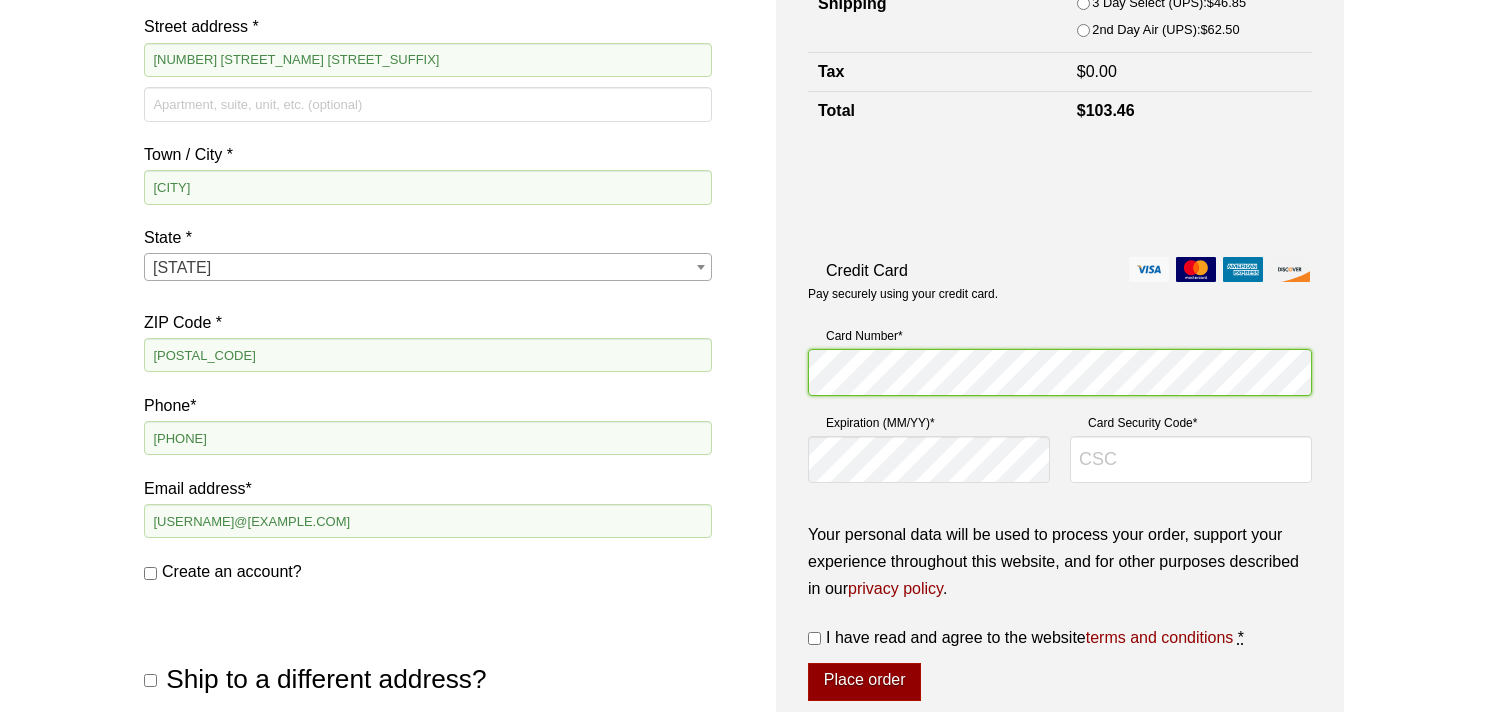scroll, scrollTop: 538, scrollLeft: 0, axis: vertical 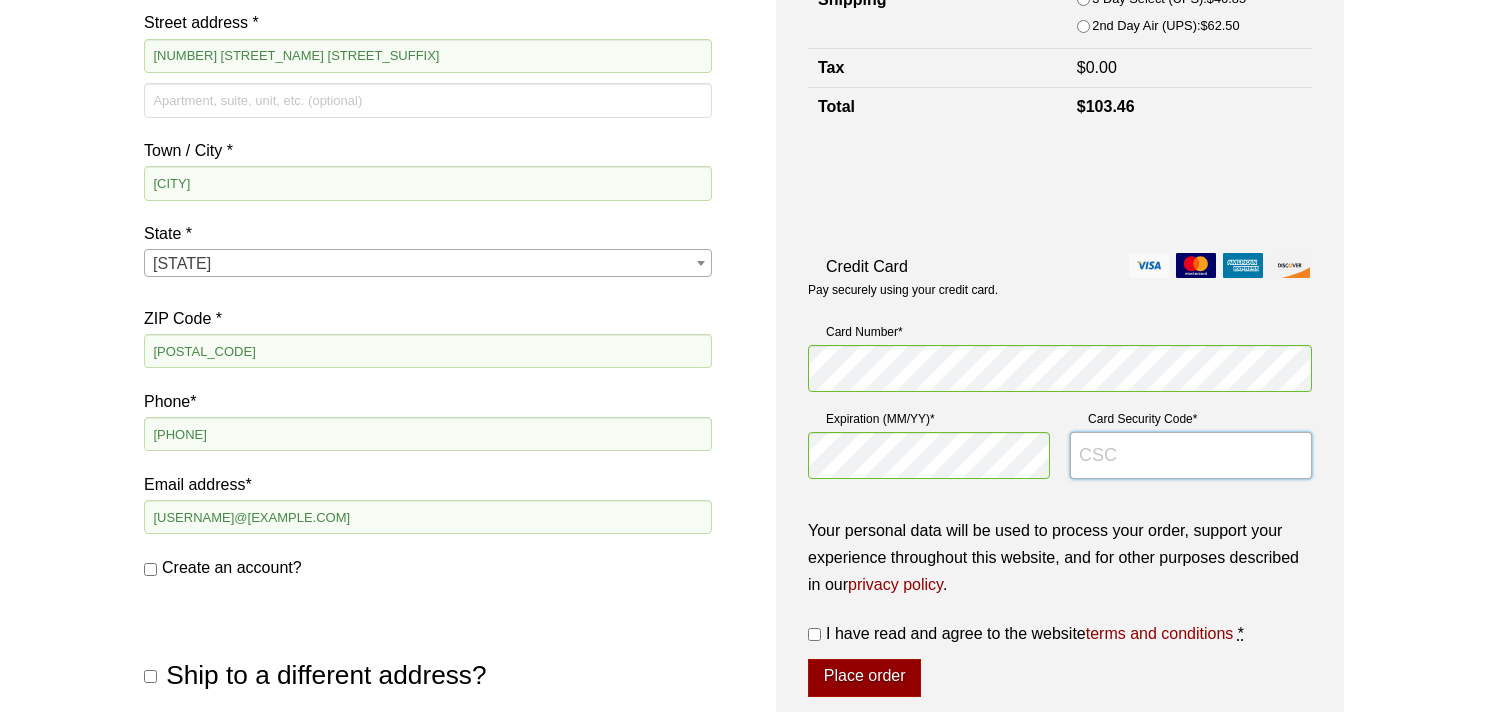 click on "Card Security Code  *" at bounding box center (1191, 456) 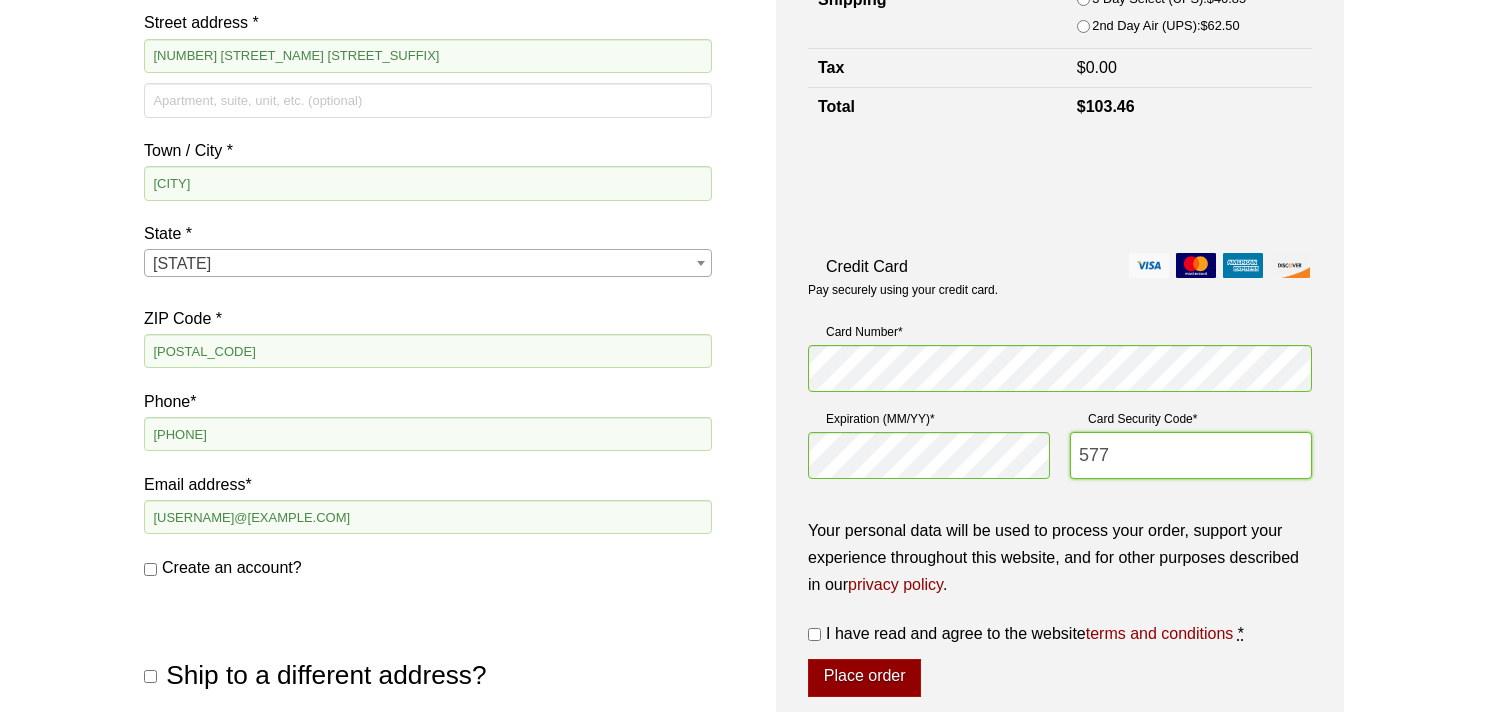type on "577" 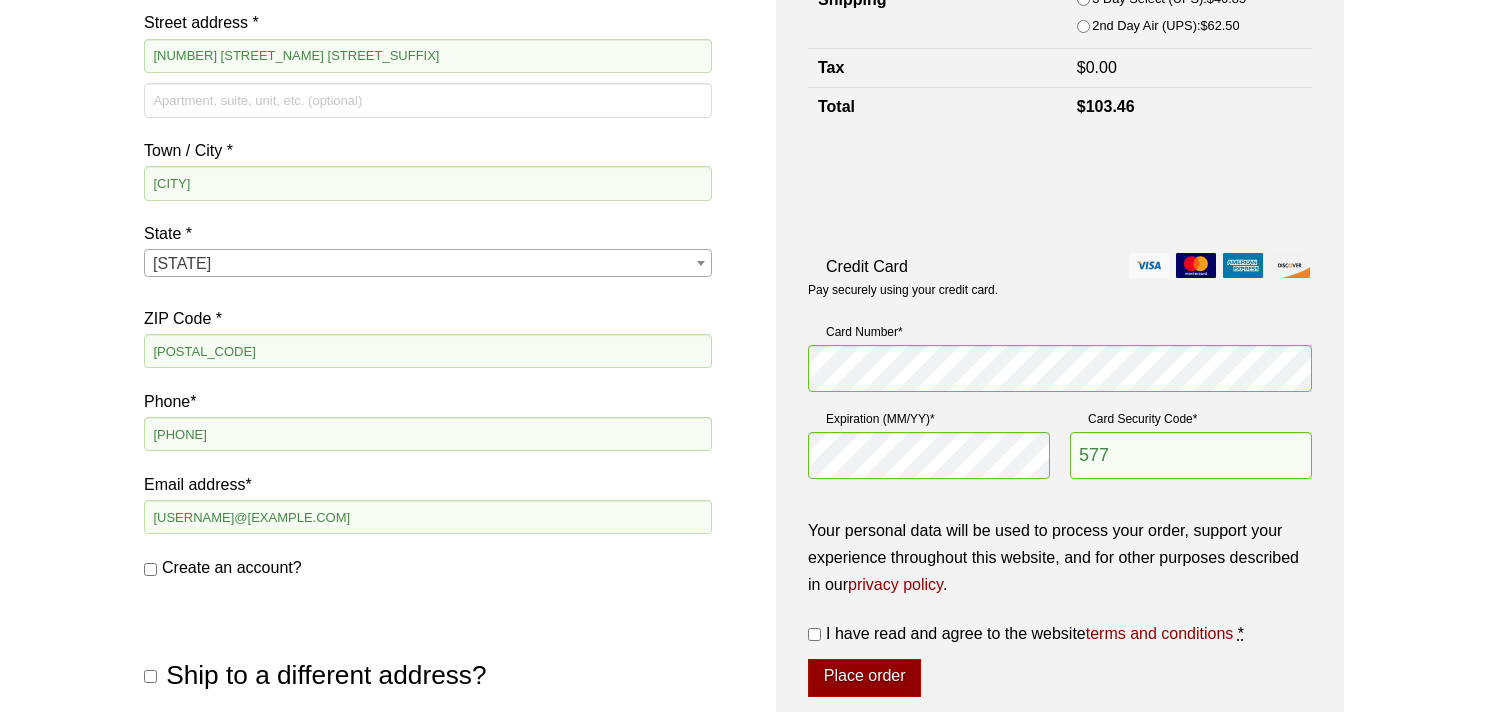 click on "Card Number  *" at bounding box center [1060, 361] 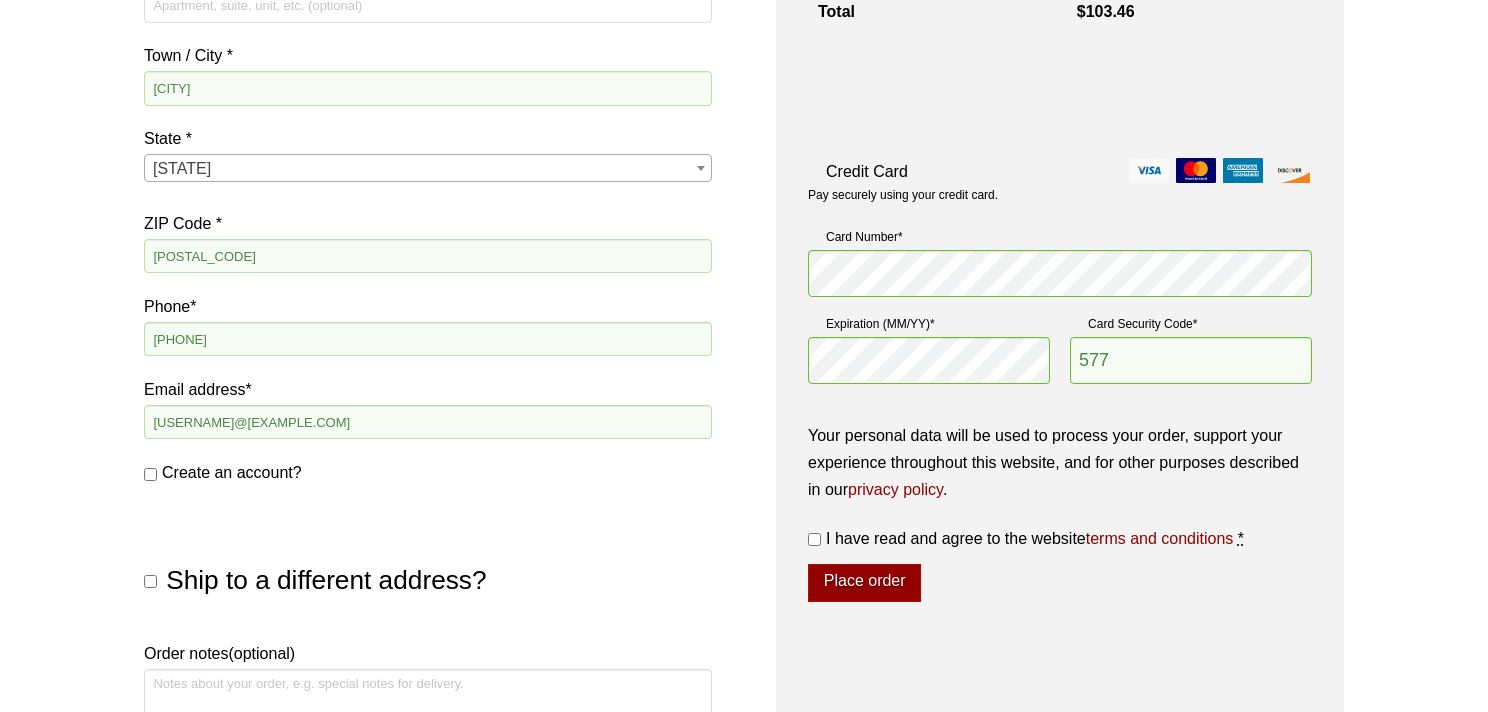 click on "I have read and agree to the website  terms and conditions" at bounding box center (1029, 538) 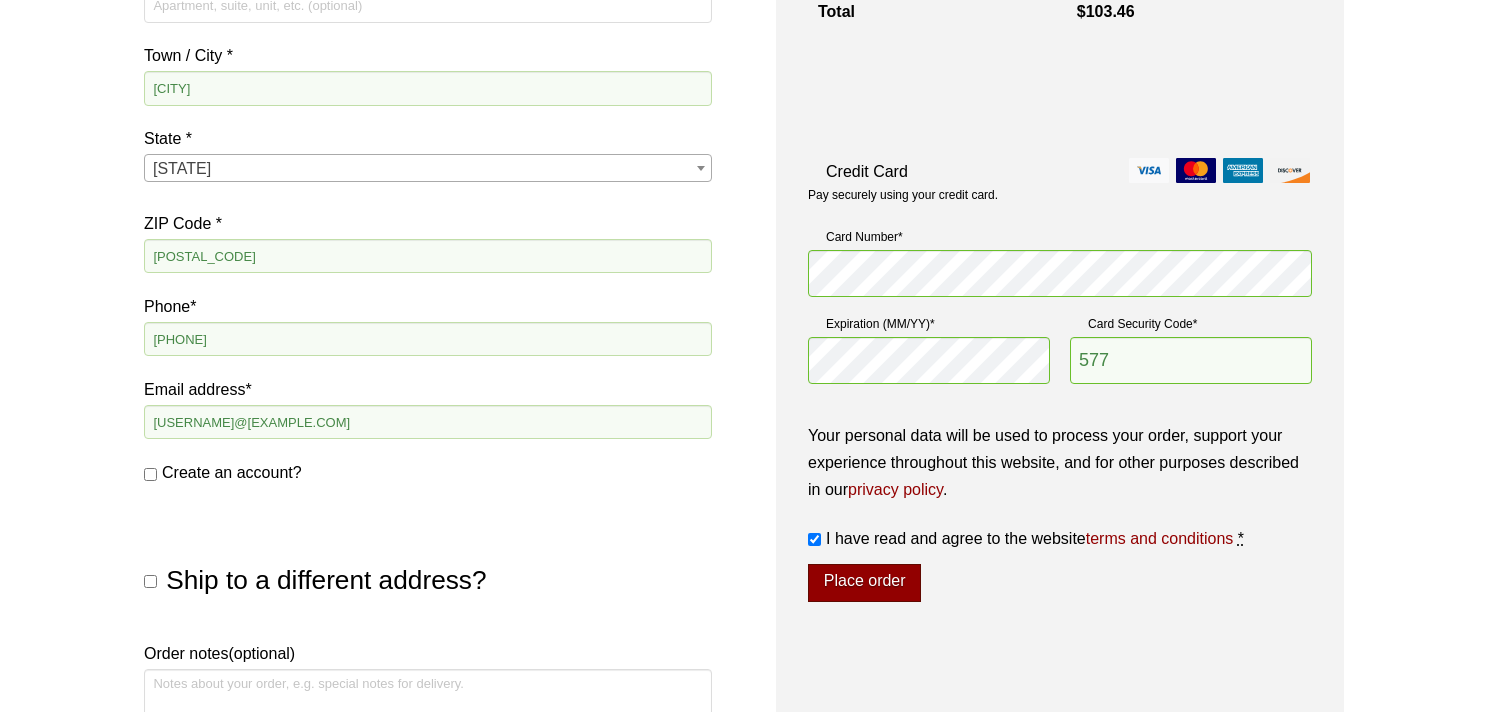 click on "Place order" at bounding box center (864, 583) 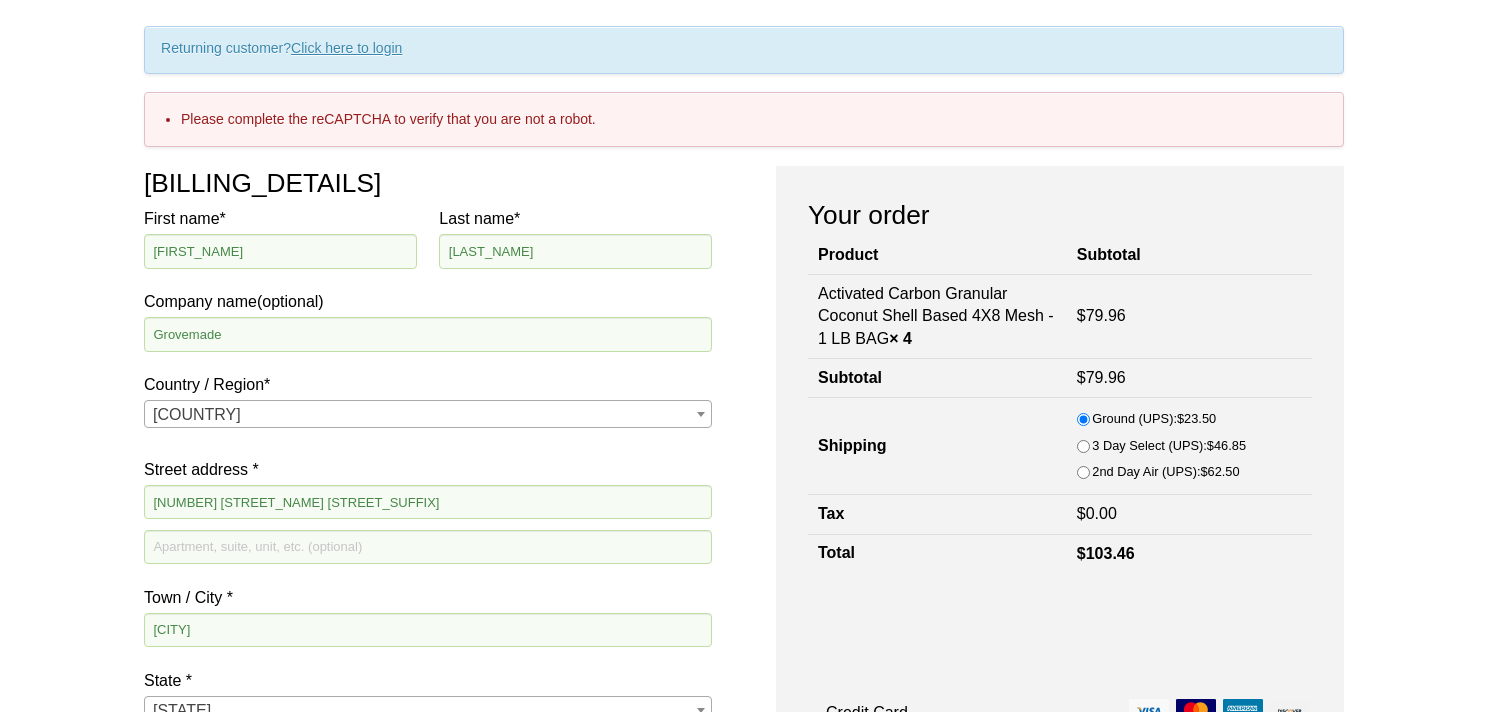 scroll, scrollTop: 168, scrollLeft: 0, axis: vertical 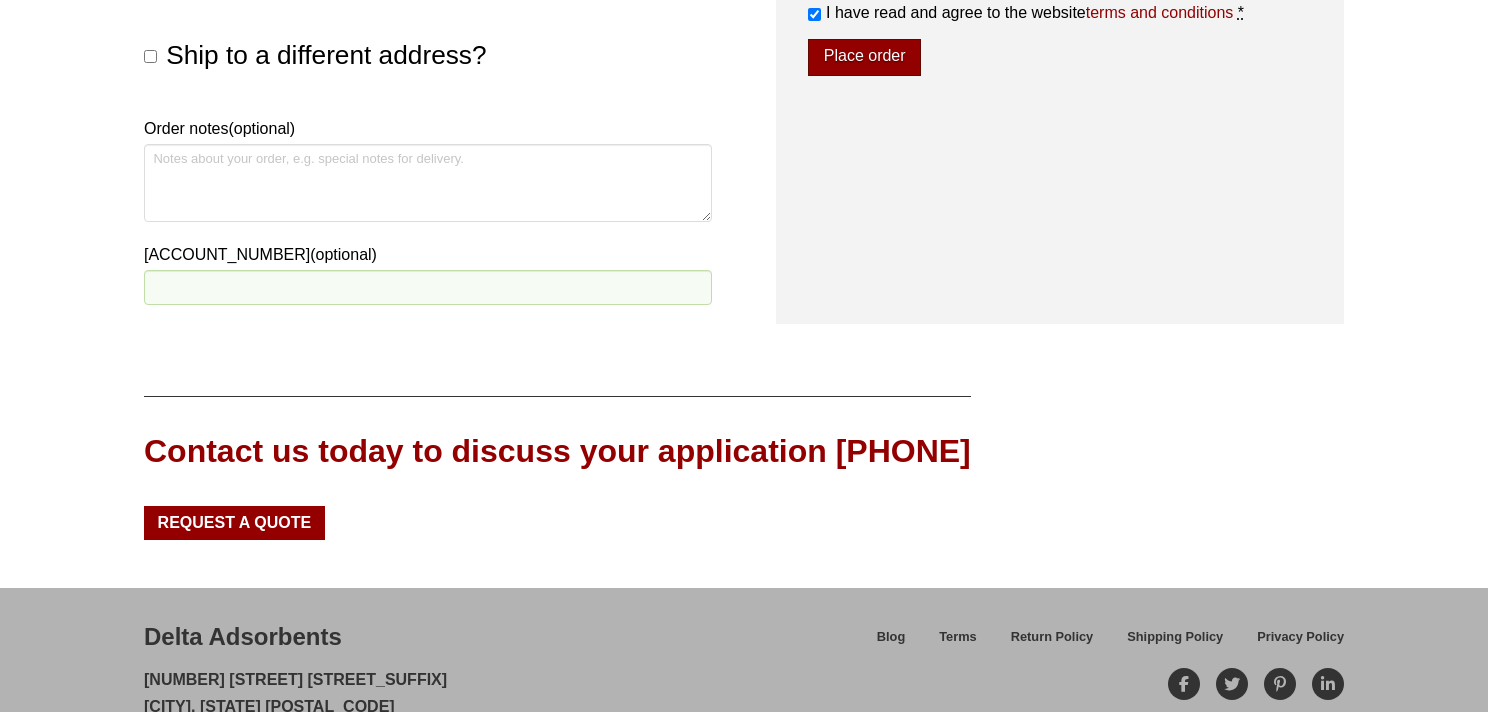 click on "Place order" at bounding box center [864, 58] 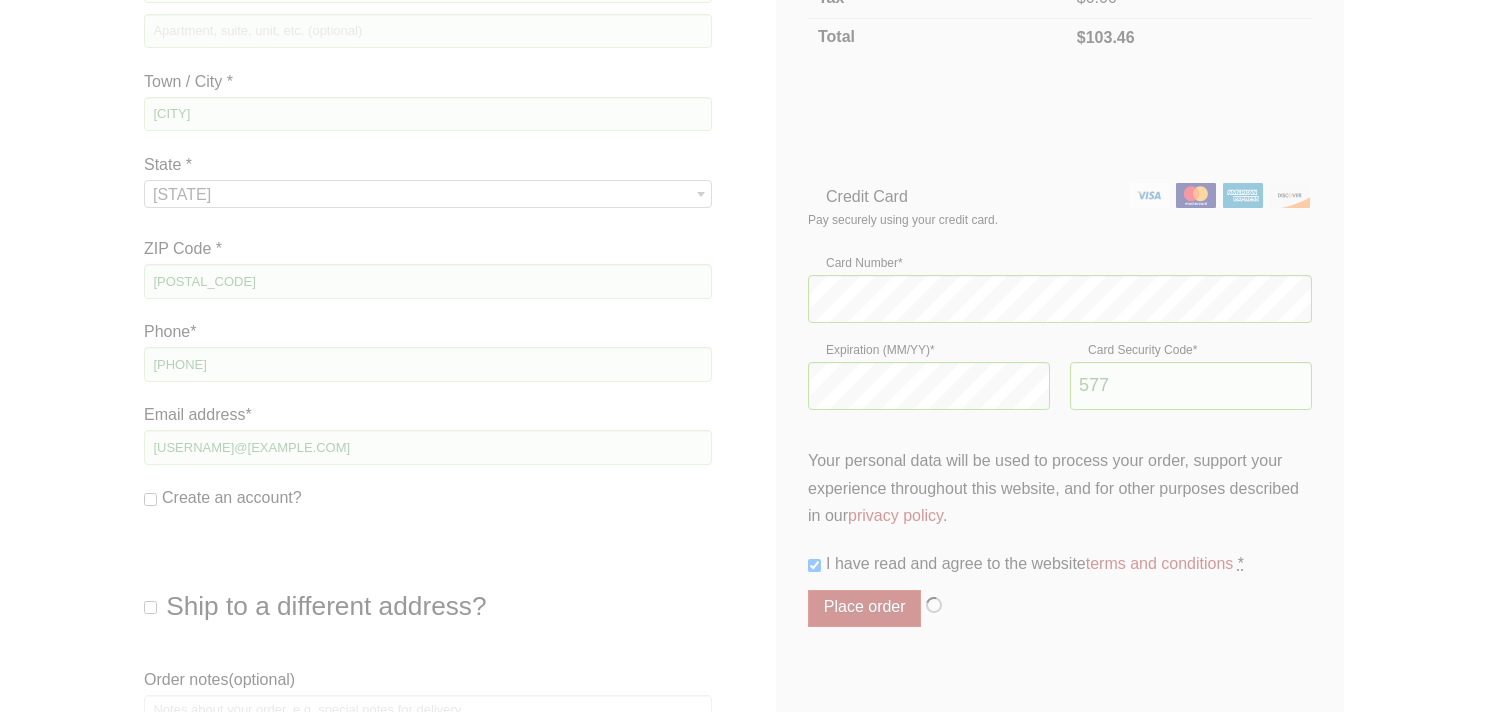 scroll, scrollTop: 677, scrollLeft: 0, axis: vertical 